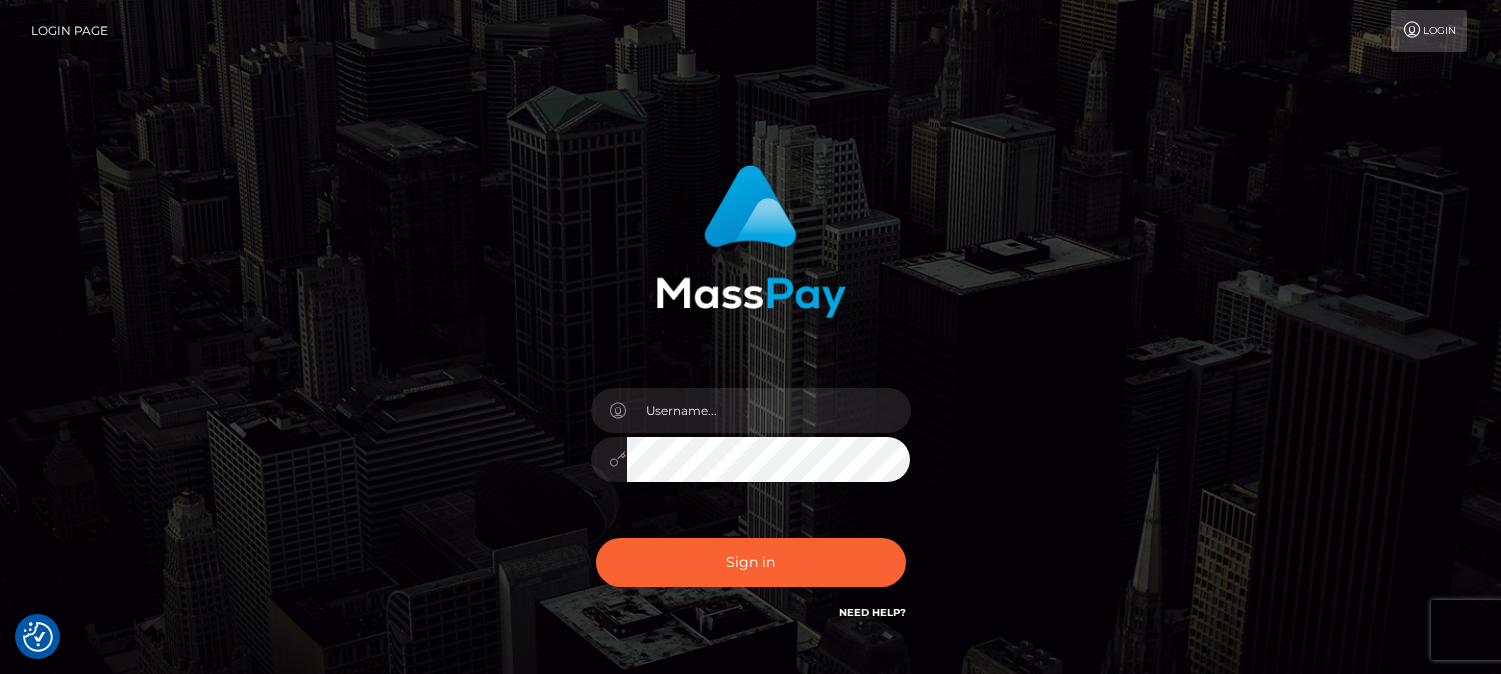 scroll, scrollTop: 0, scrollLeft: 0, axis: both 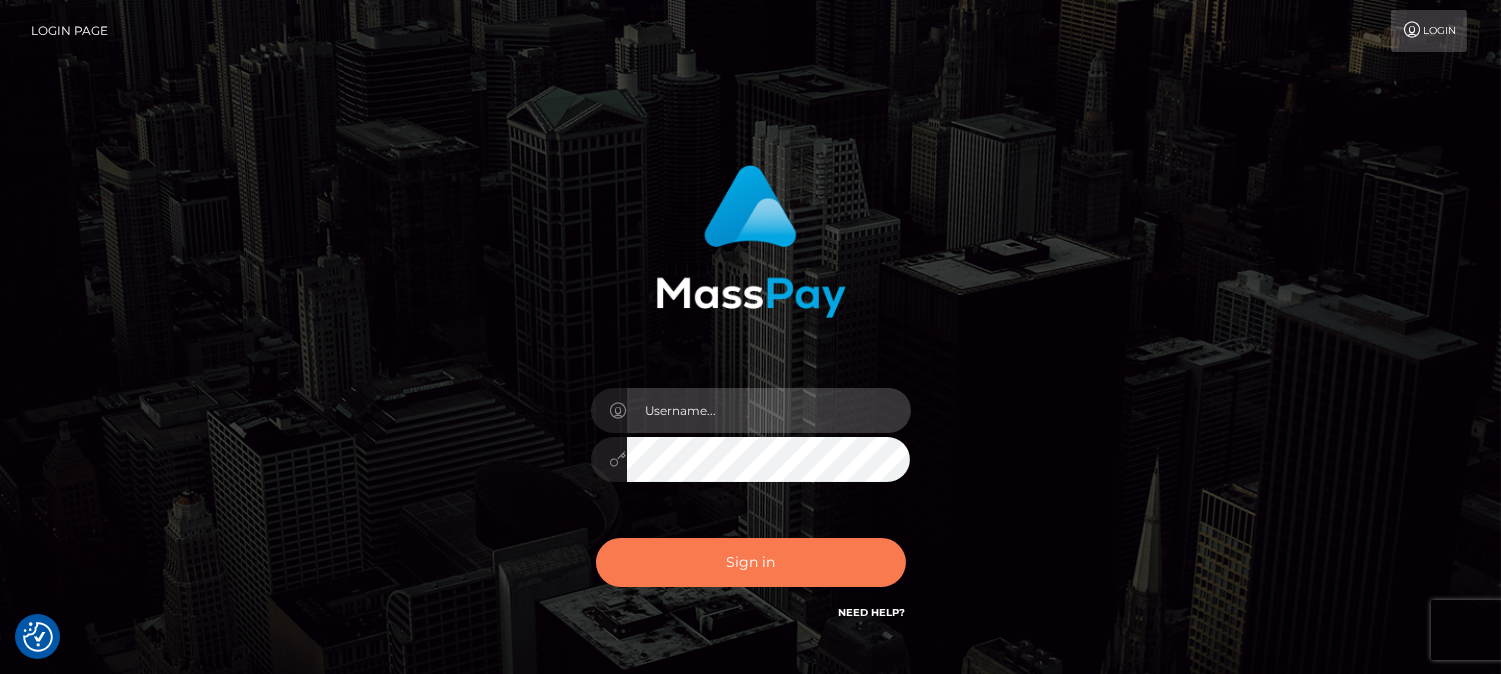type on "[DOMAIN_NAME]" 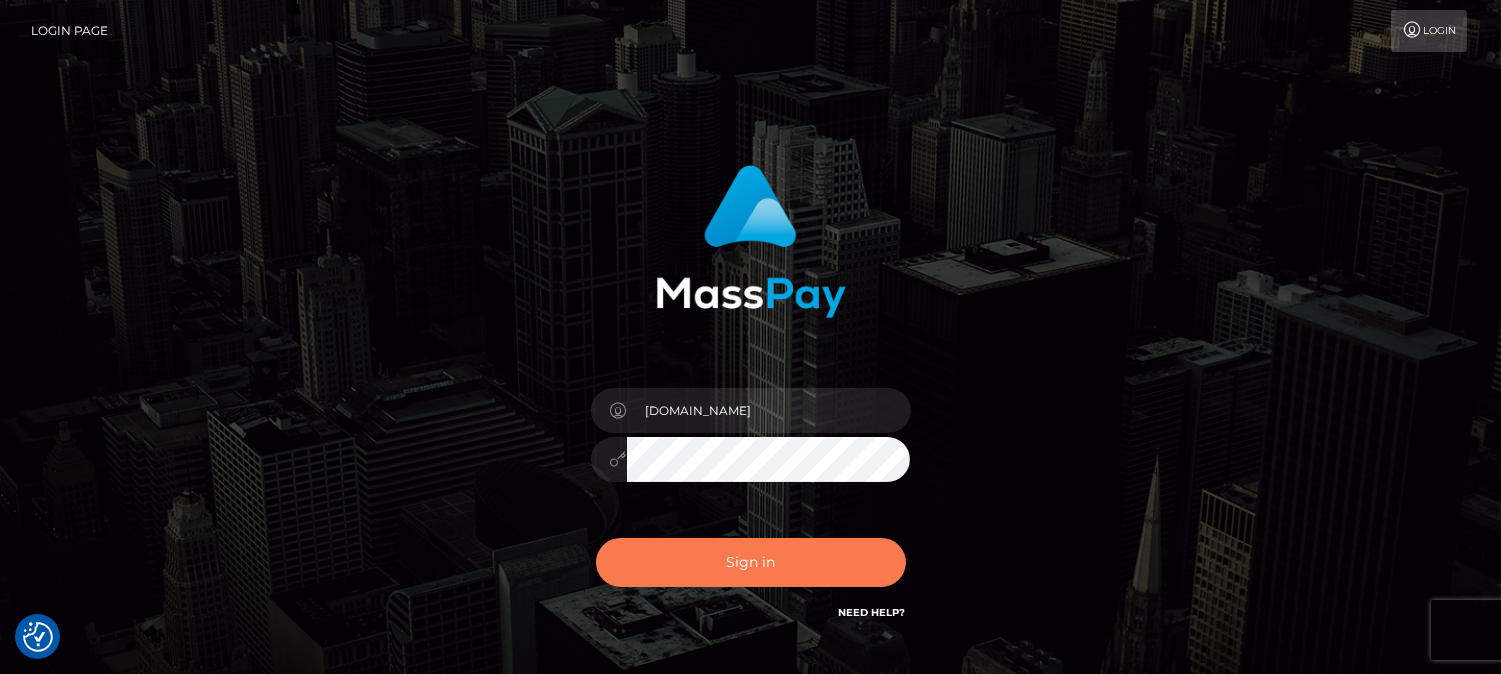 click on "Sign in" at bounding box center [751, 562] 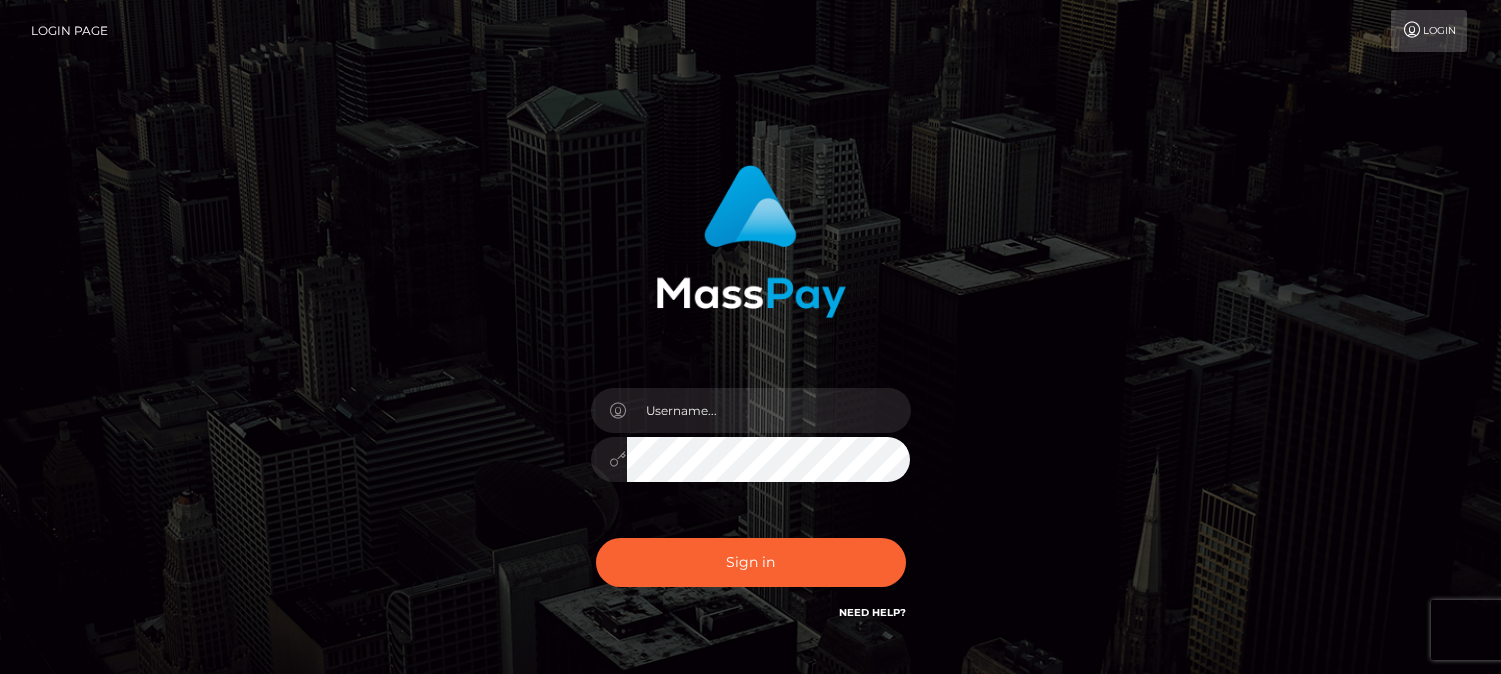 scroll, scrollTop: 0, scrollLeft: 0, axis: both 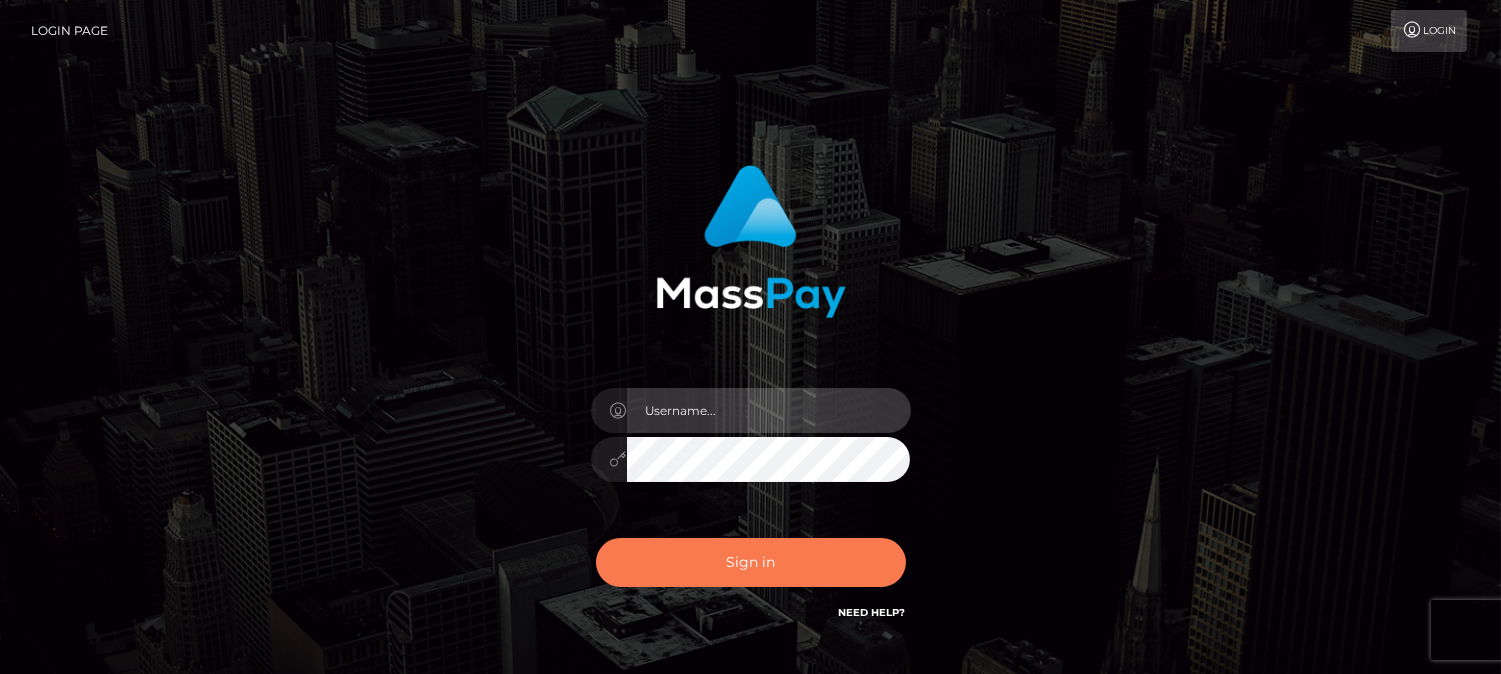 type on "[DOMAIN_NAME]" 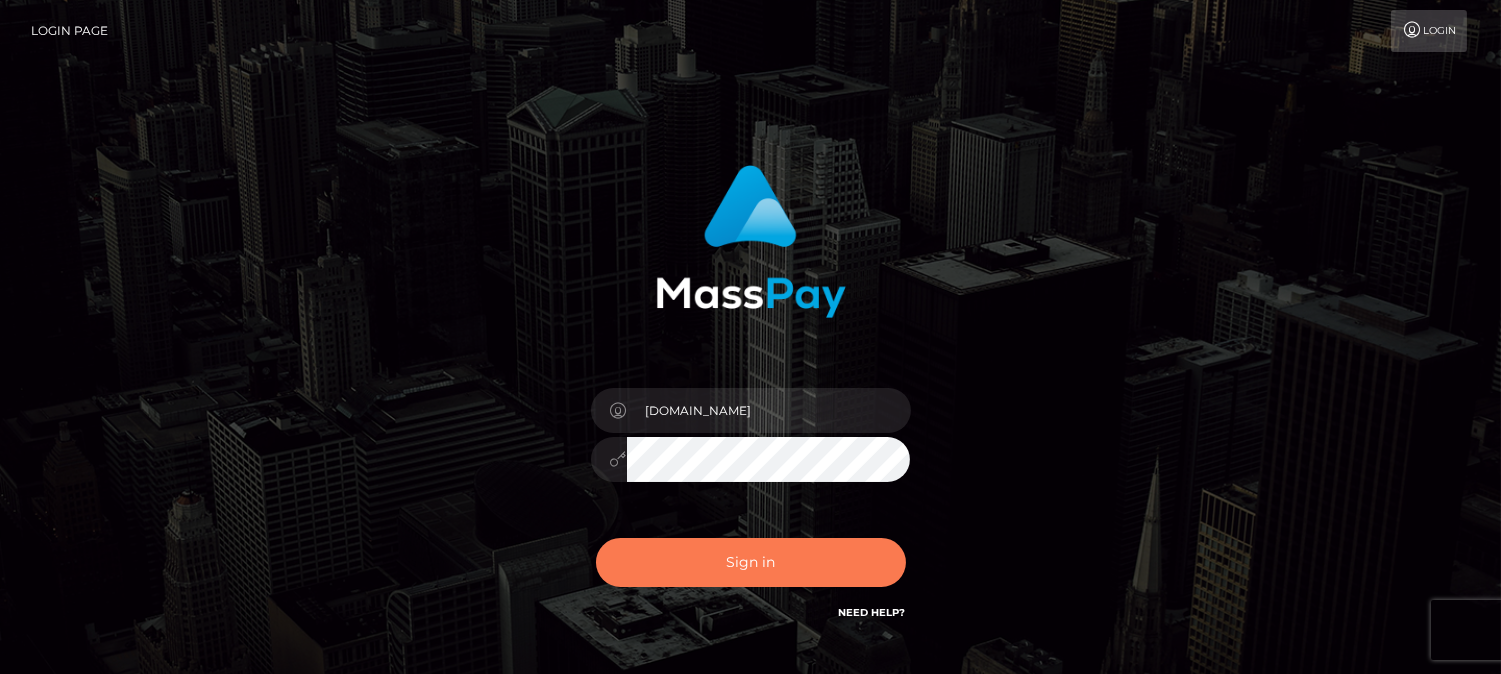 click on "Sign in" at bounding box center (751, 562) 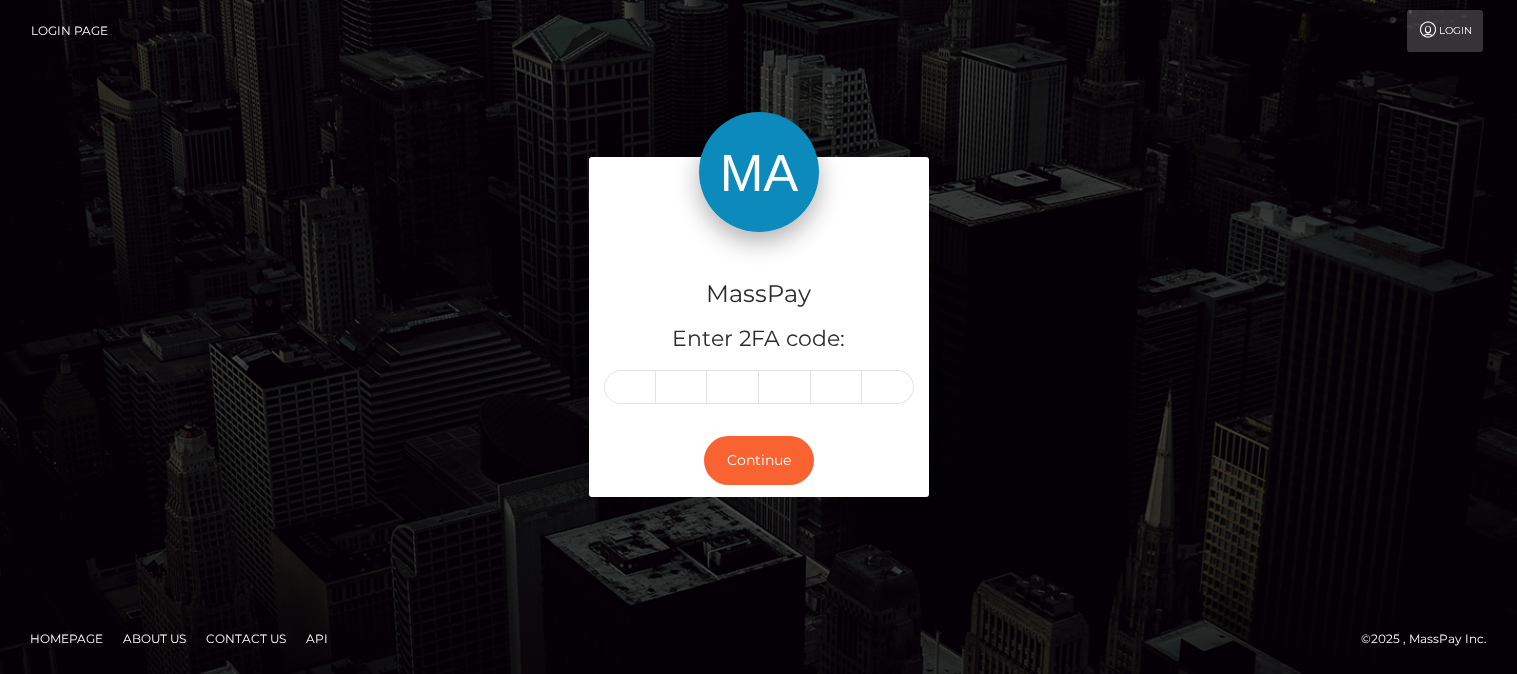 scroll, scrollTop: 0, scrollLeft: 0, axis: both 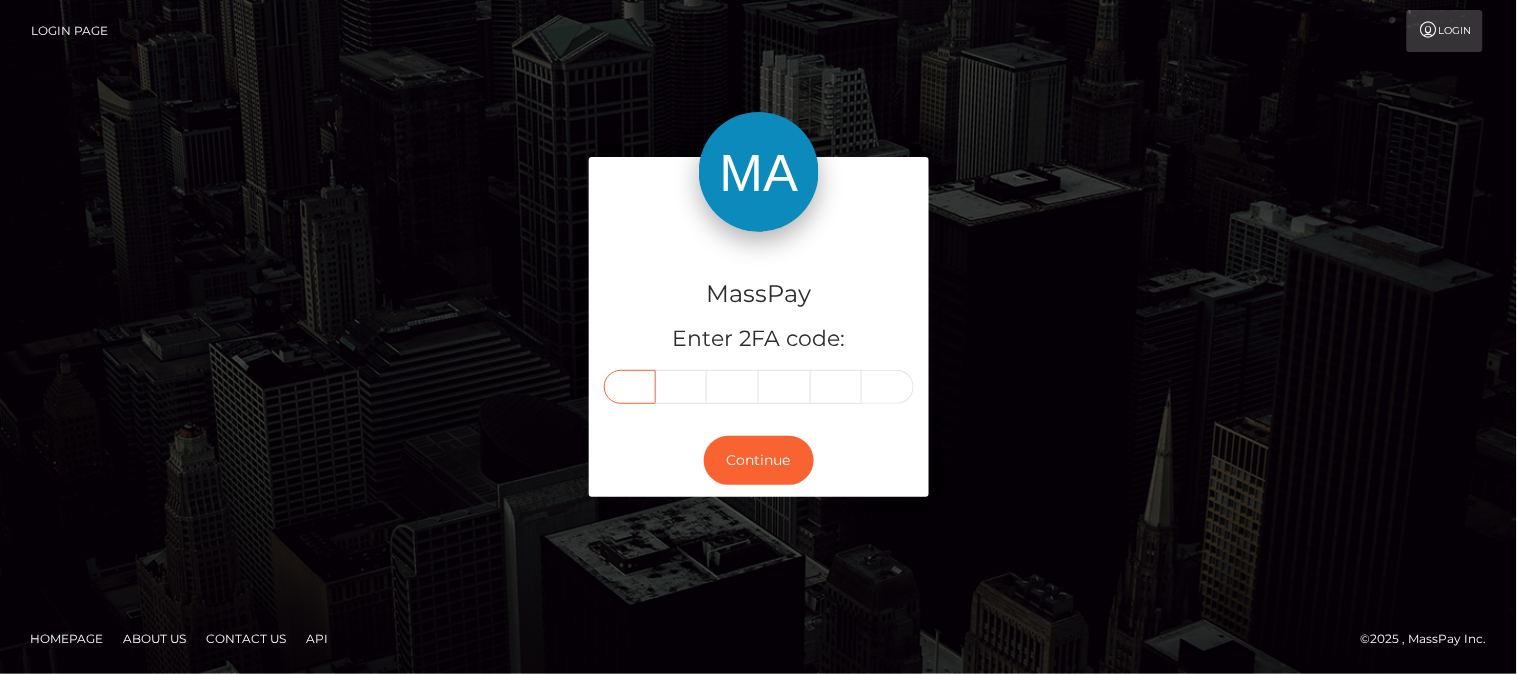 click at bounding box center [630, 387] 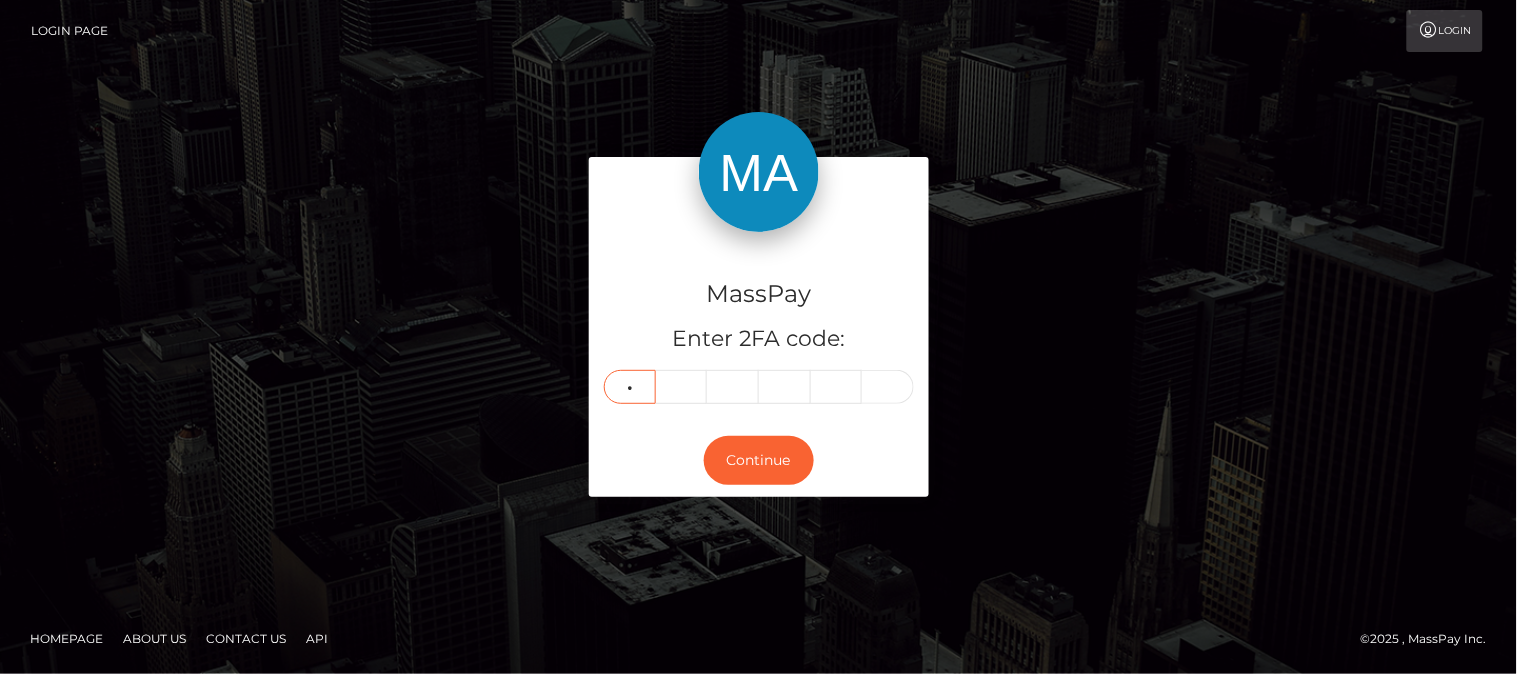 type on "7" 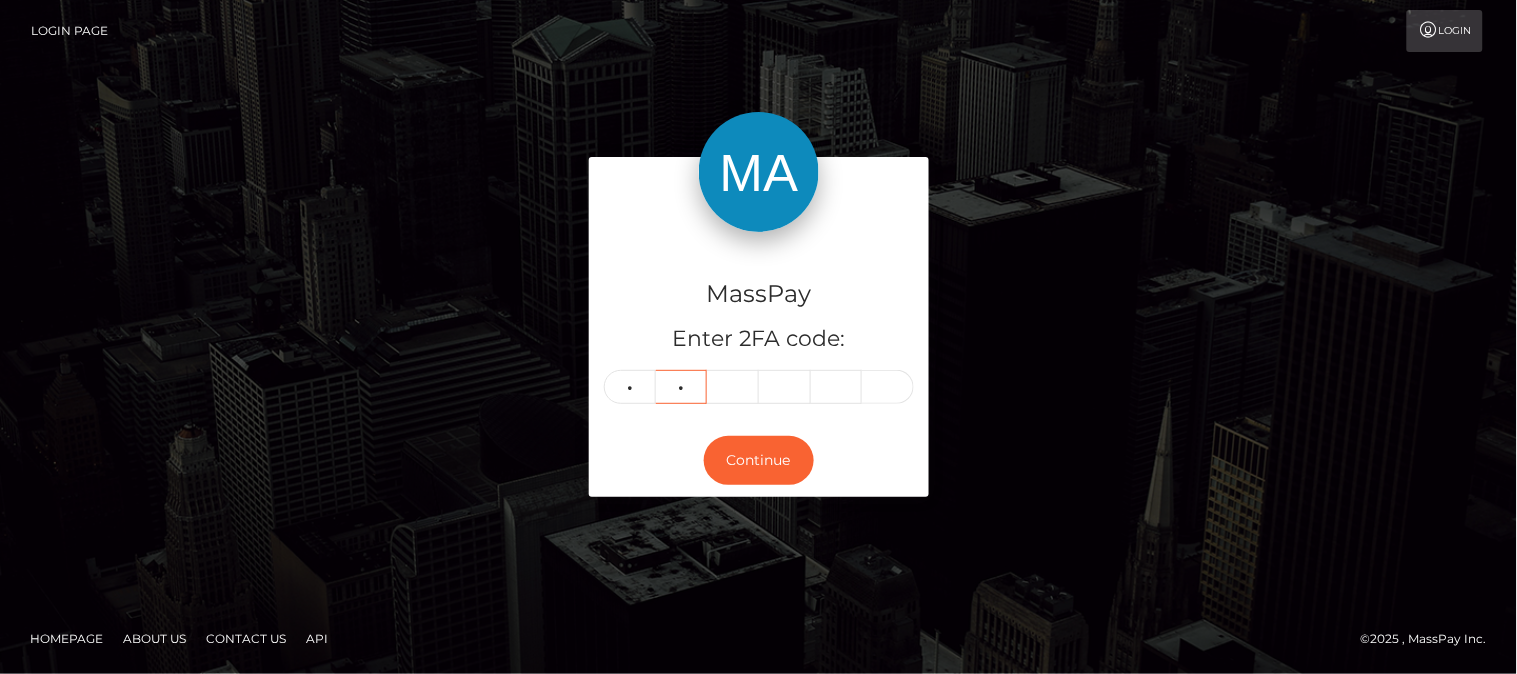 type on "9" 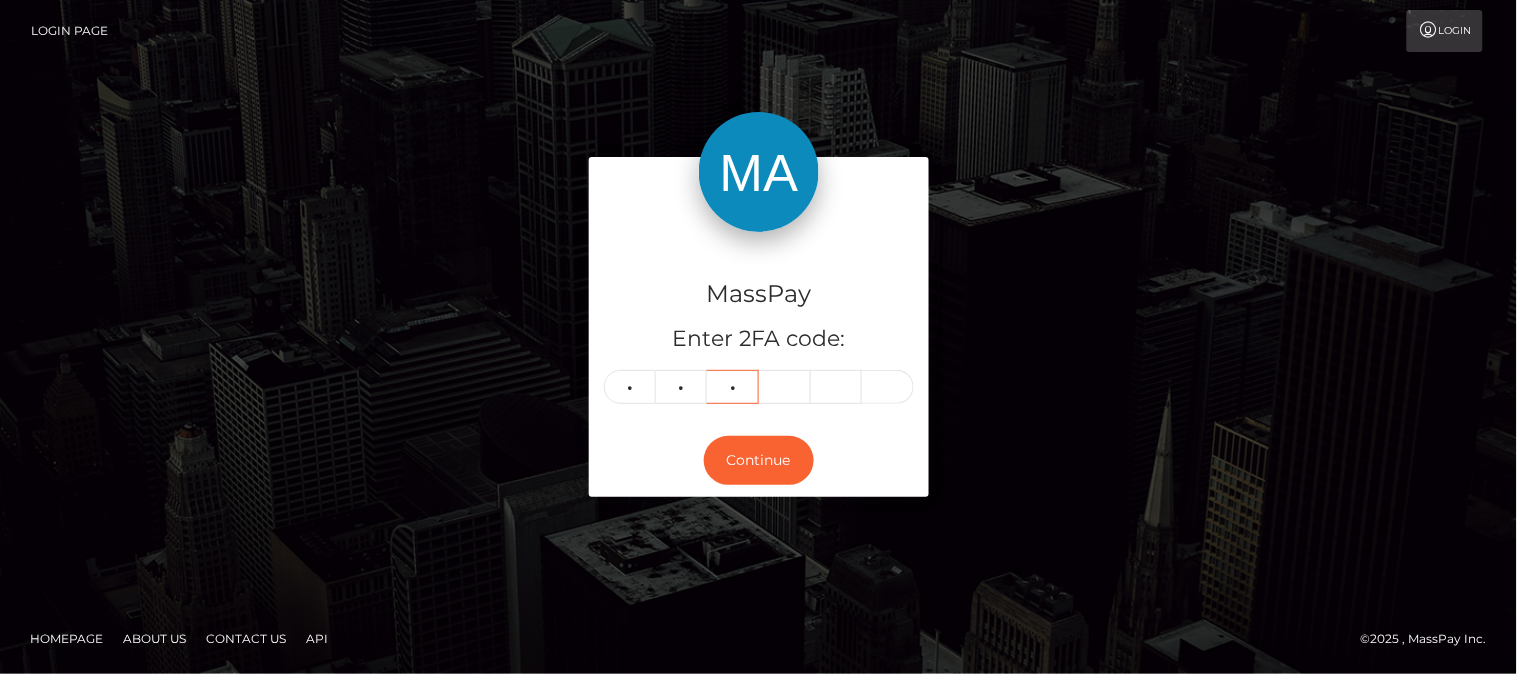 type on "8" 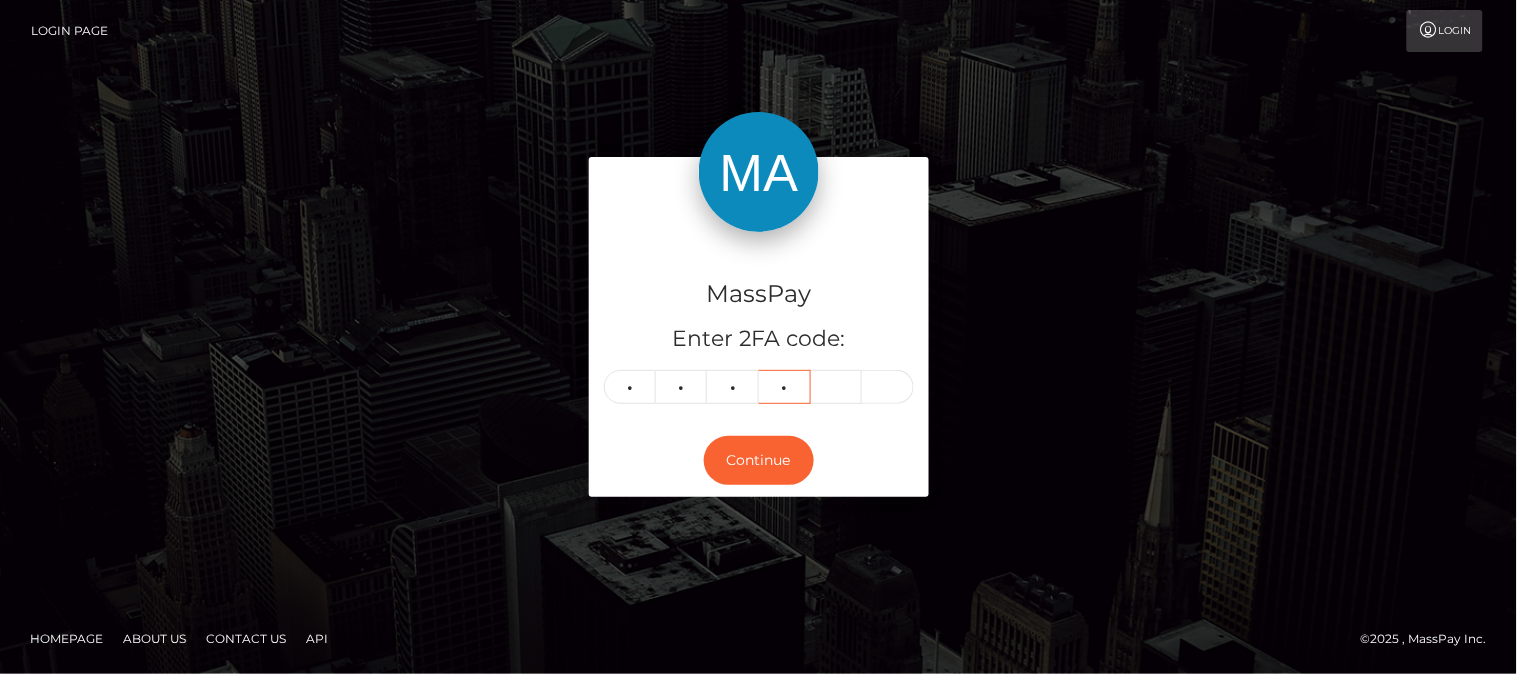 type on "4" 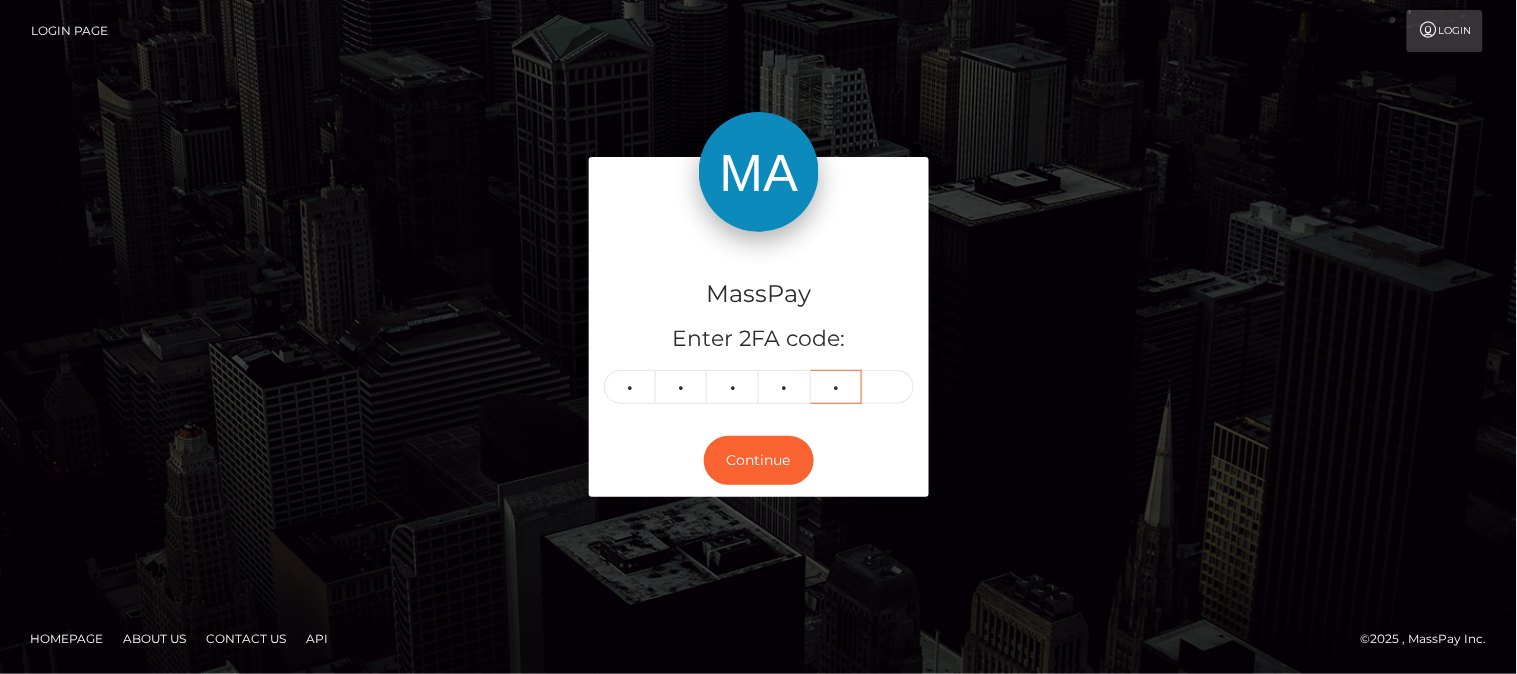 type on "0" 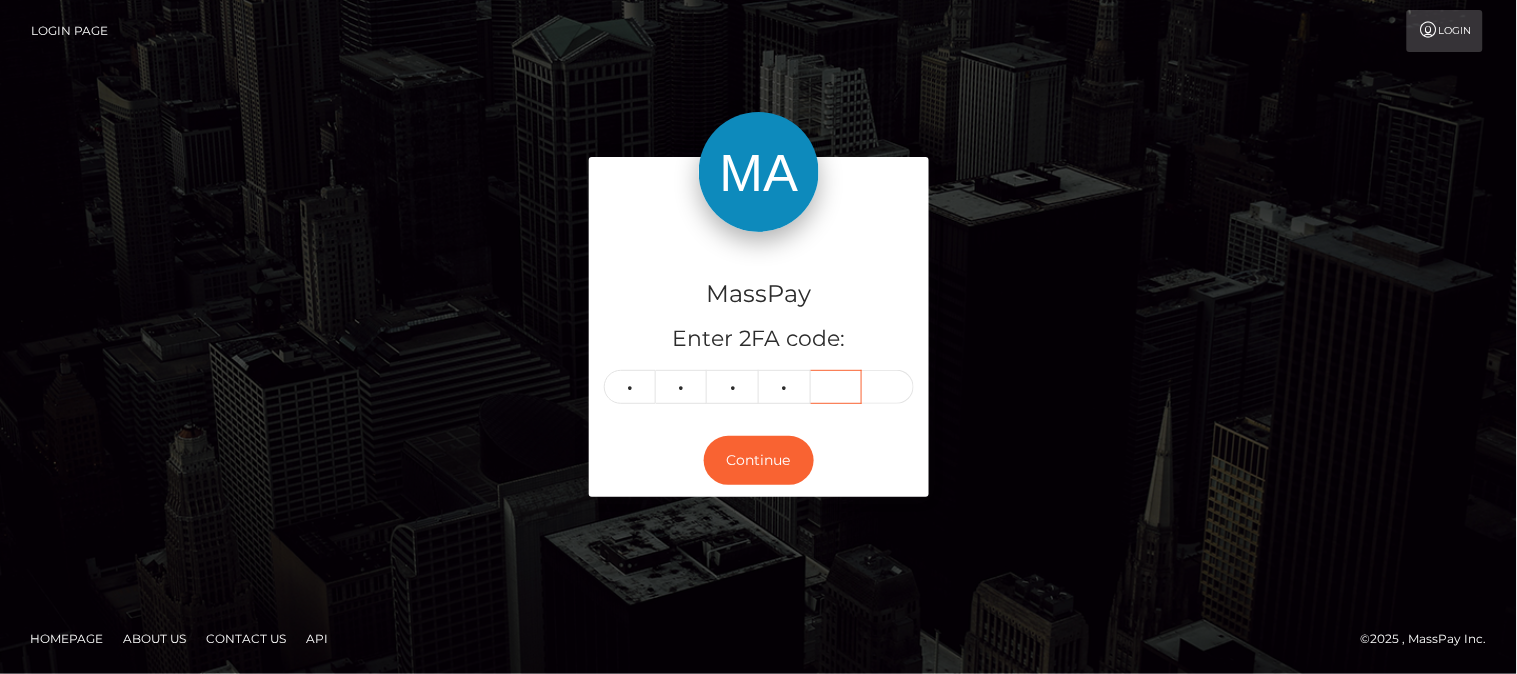 type 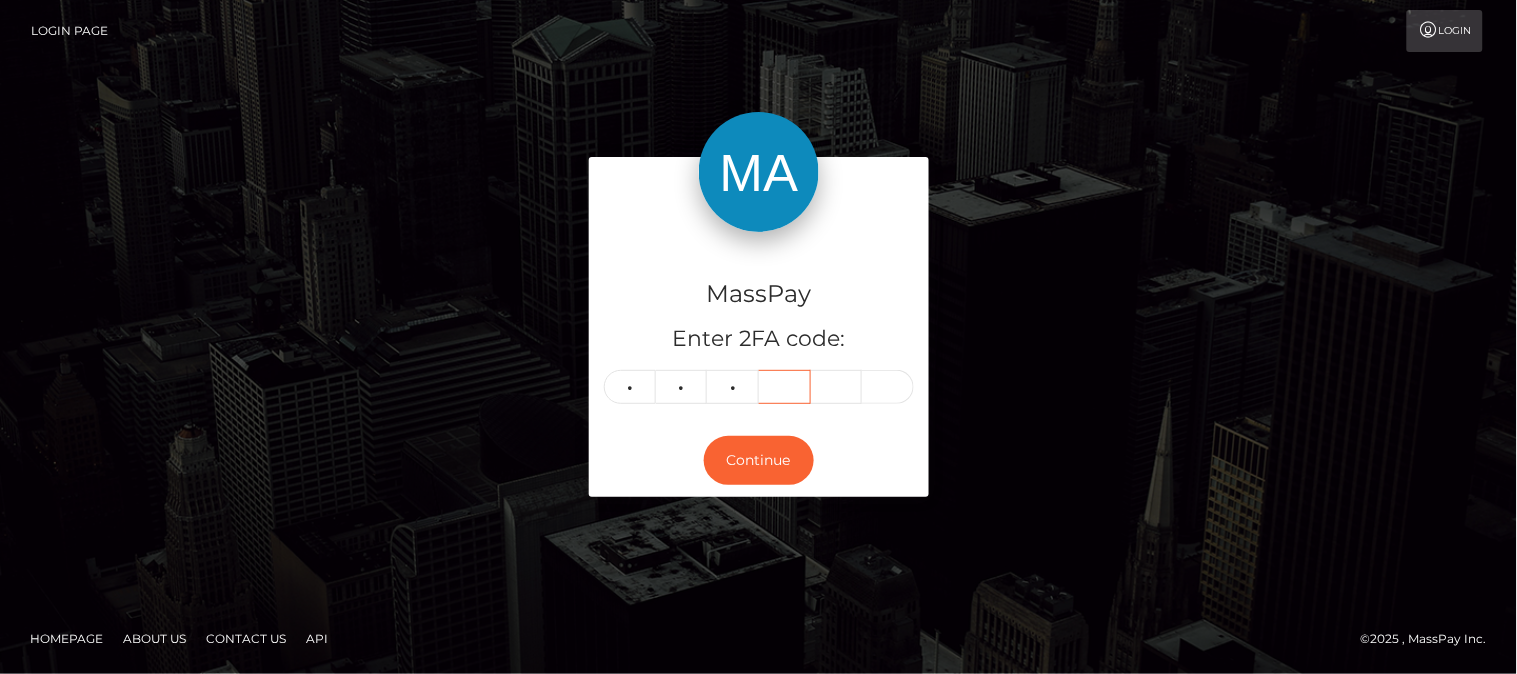 type 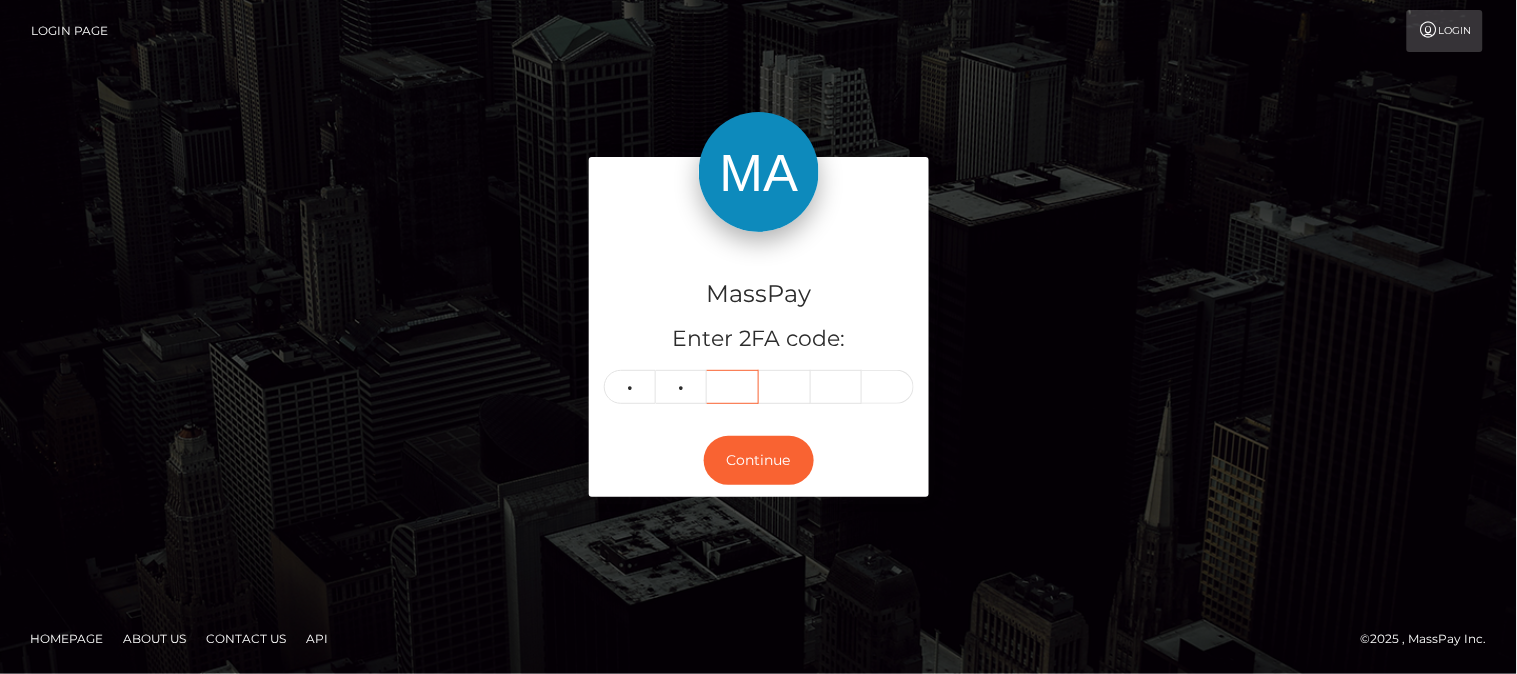 type 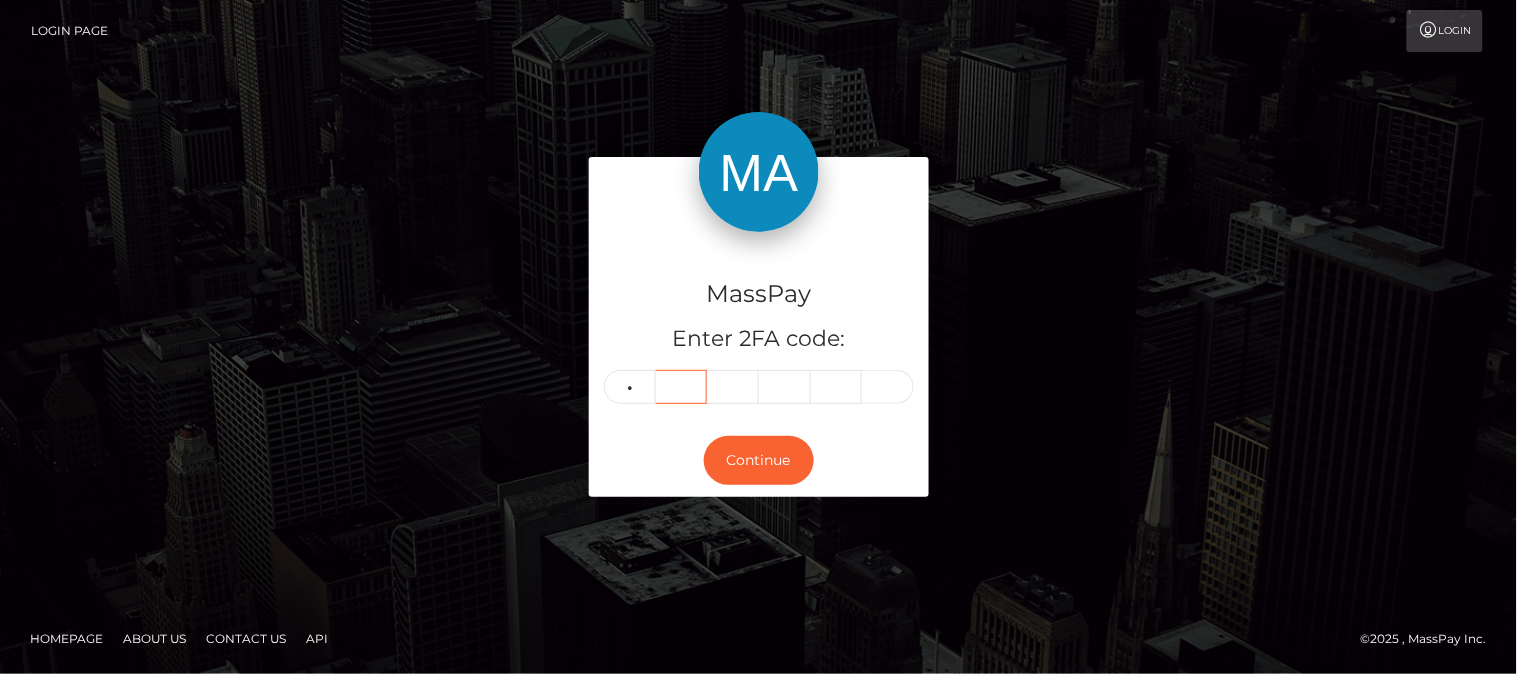 type 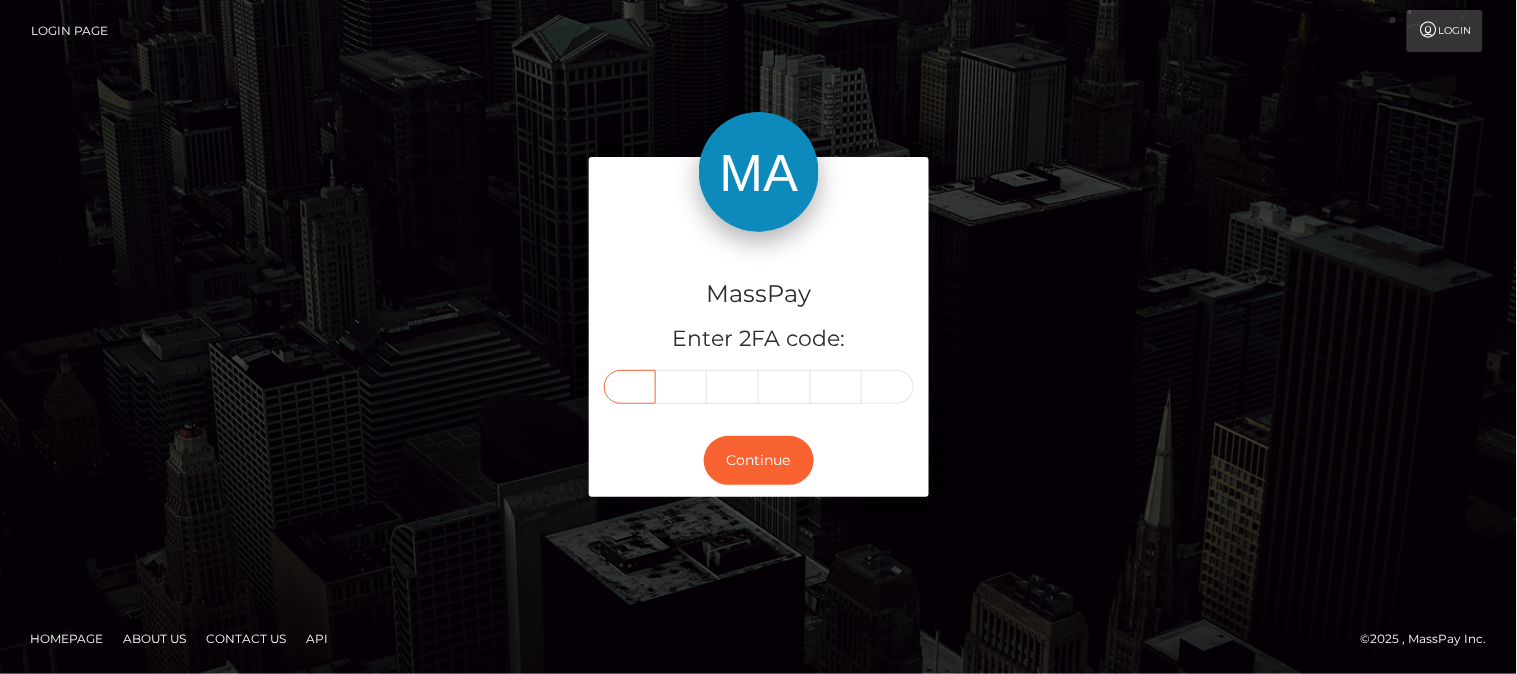 click at bounding box center (630, 387) 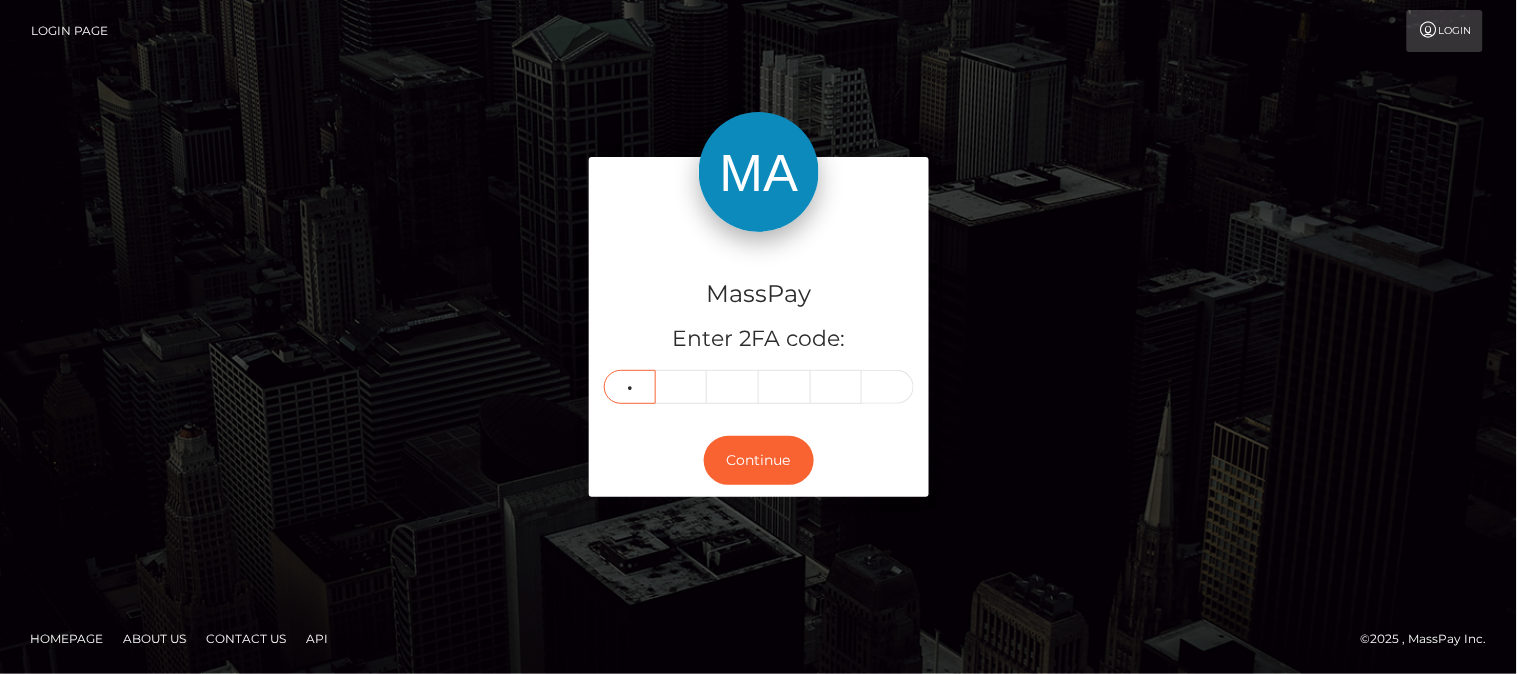 type on "0" 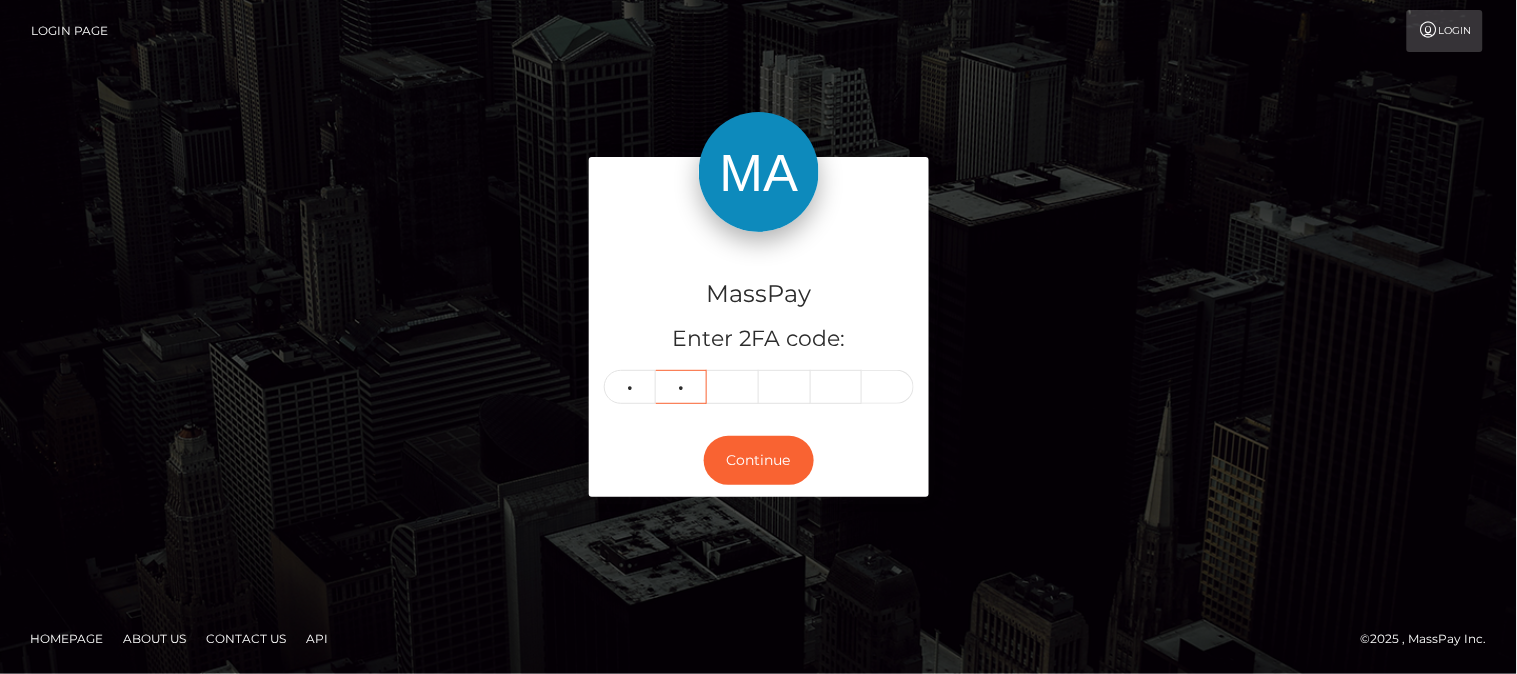 type on "1" 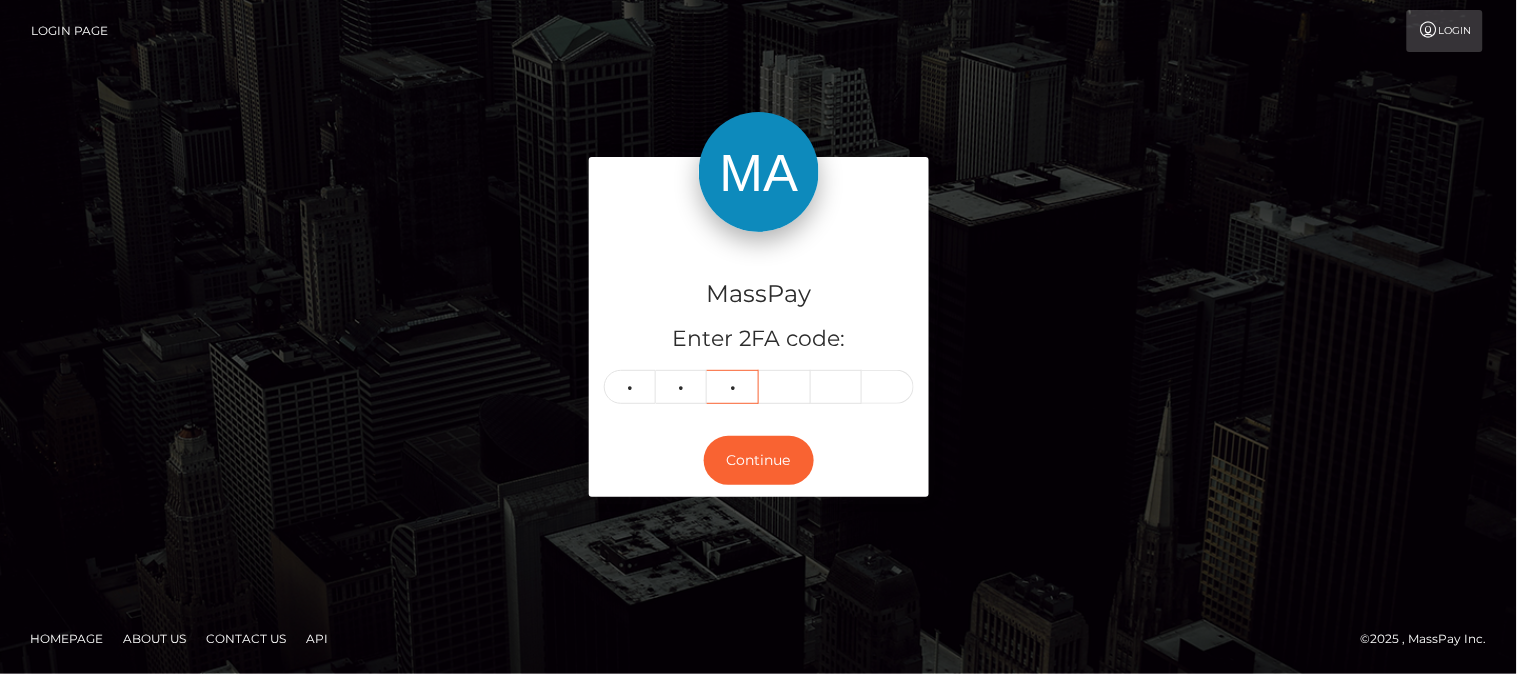 type on "4" 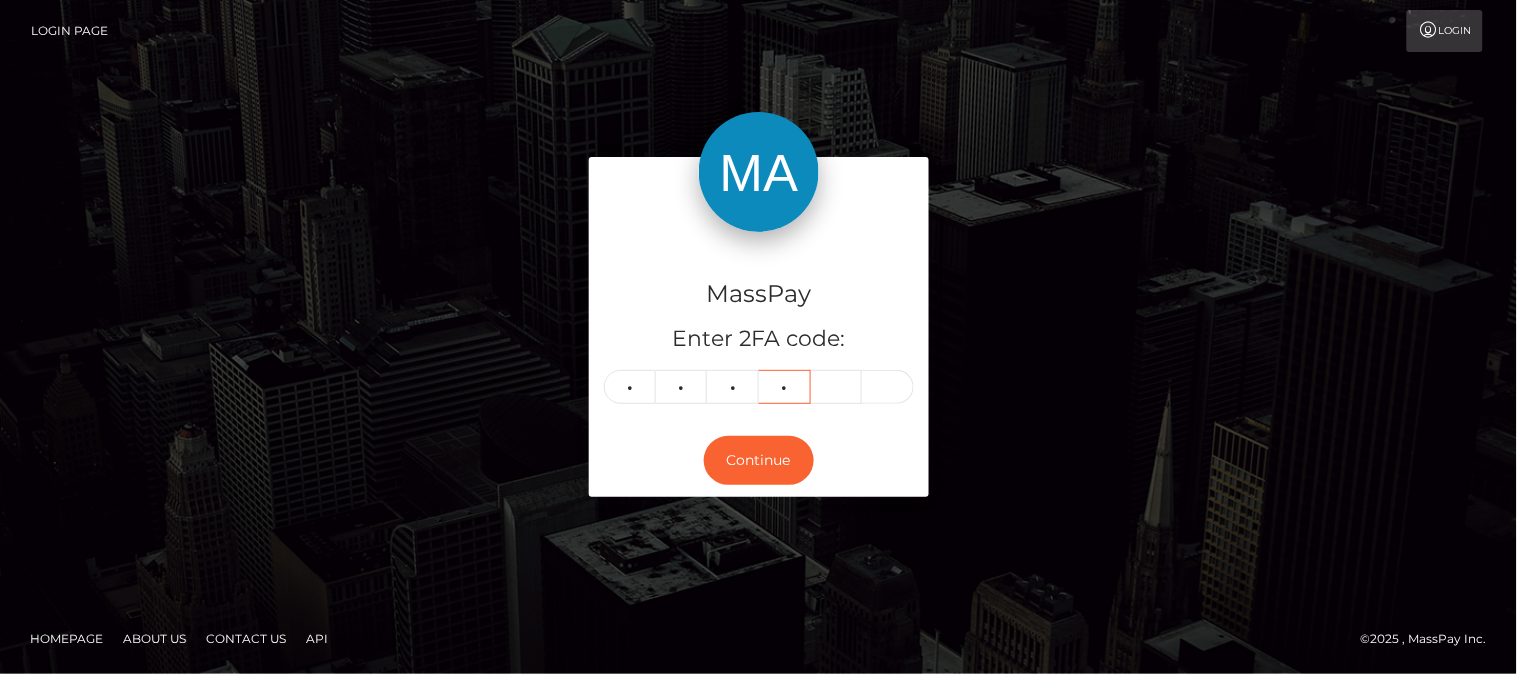 type on "3" 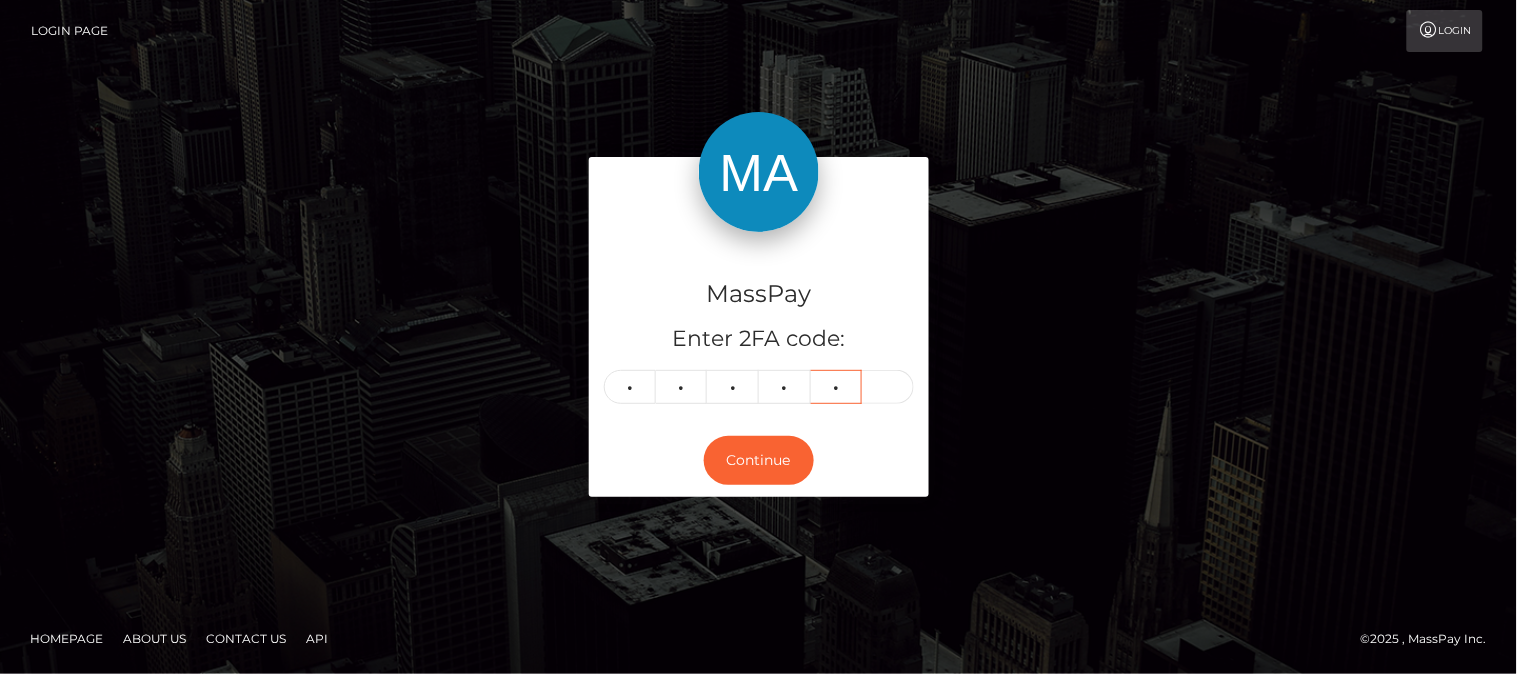type on "1" 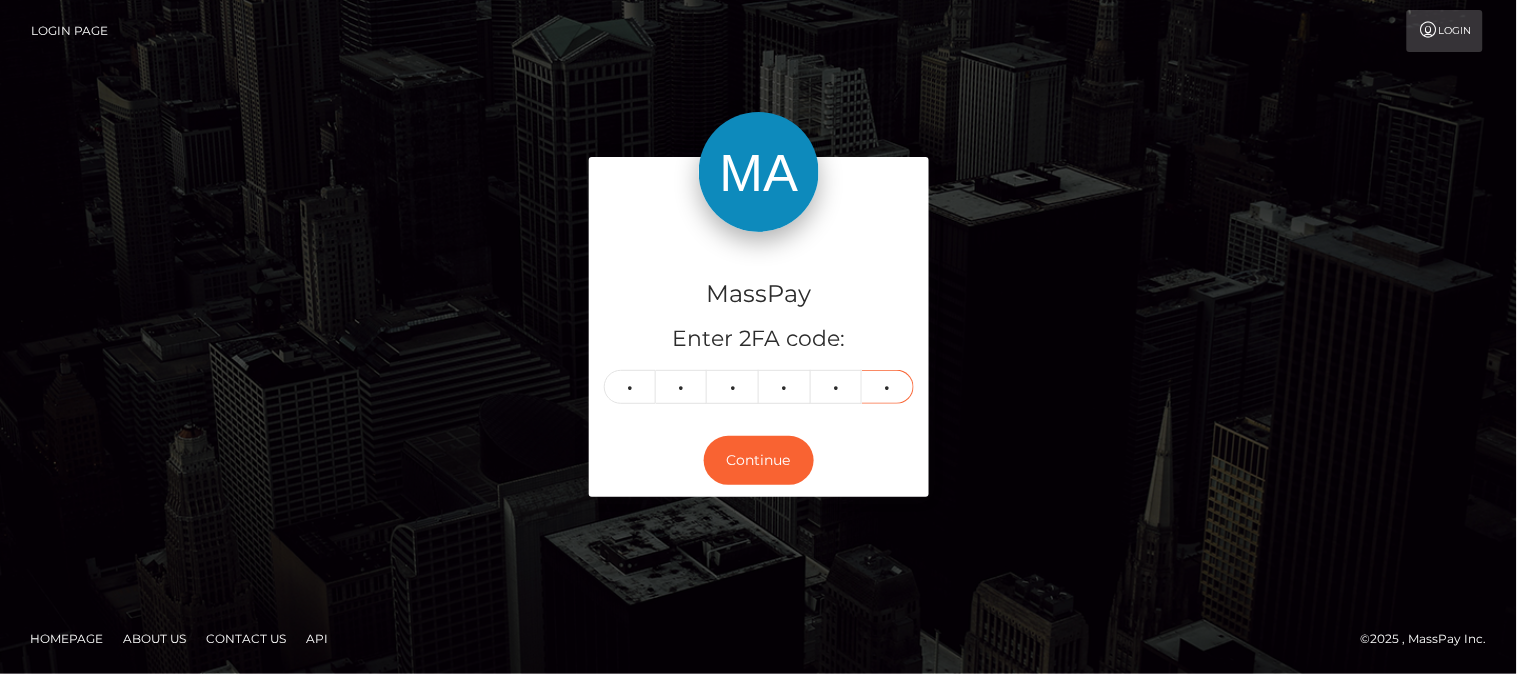 type on "6" 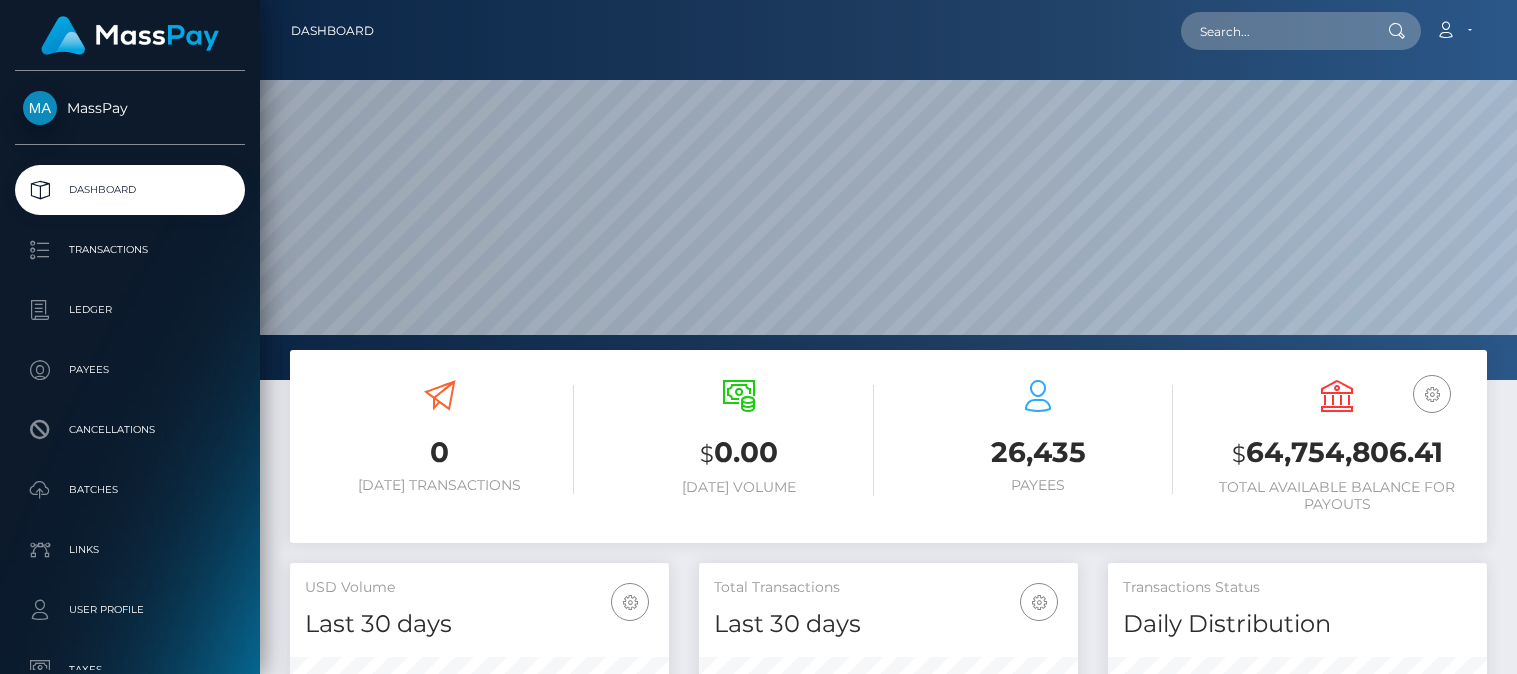 scroll, scrollTop: 0, scrollLeft: 0, axis: both 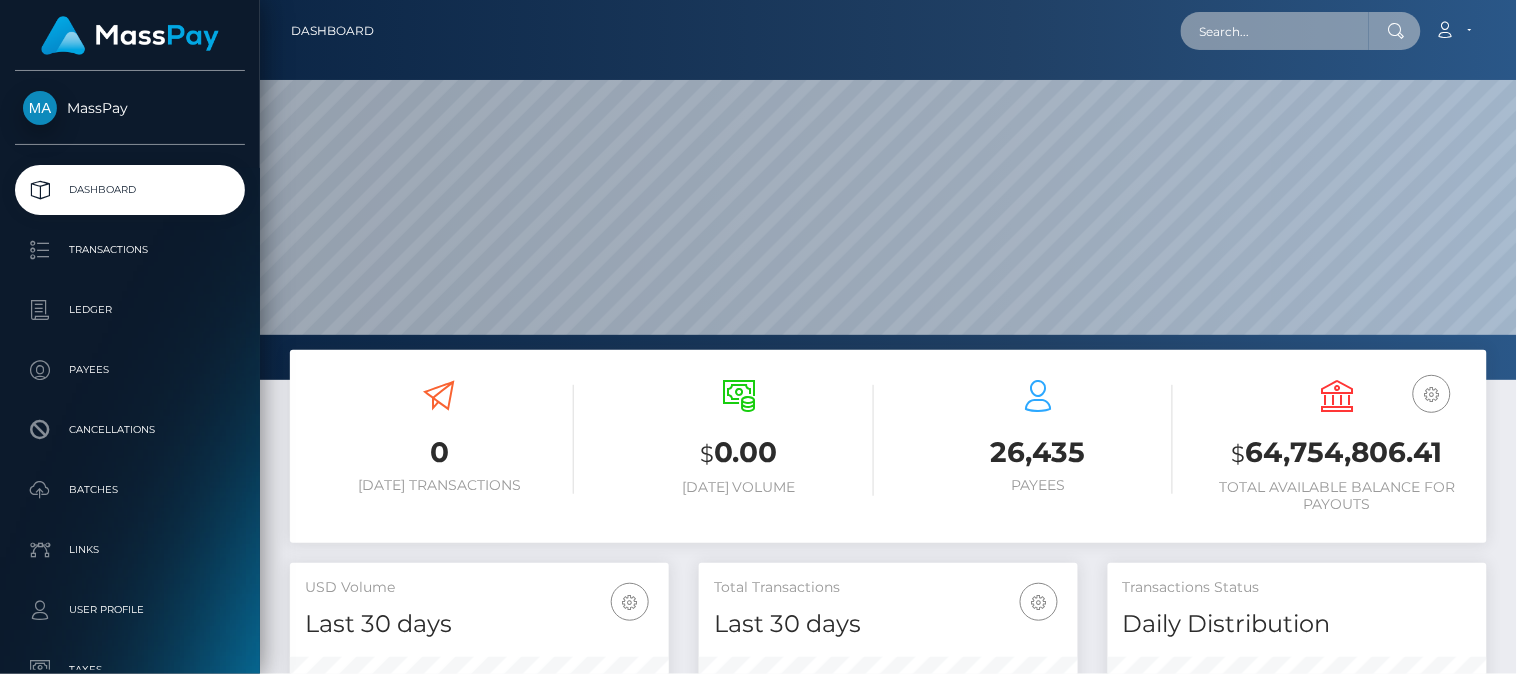 click at bounding box center [1275, 31] 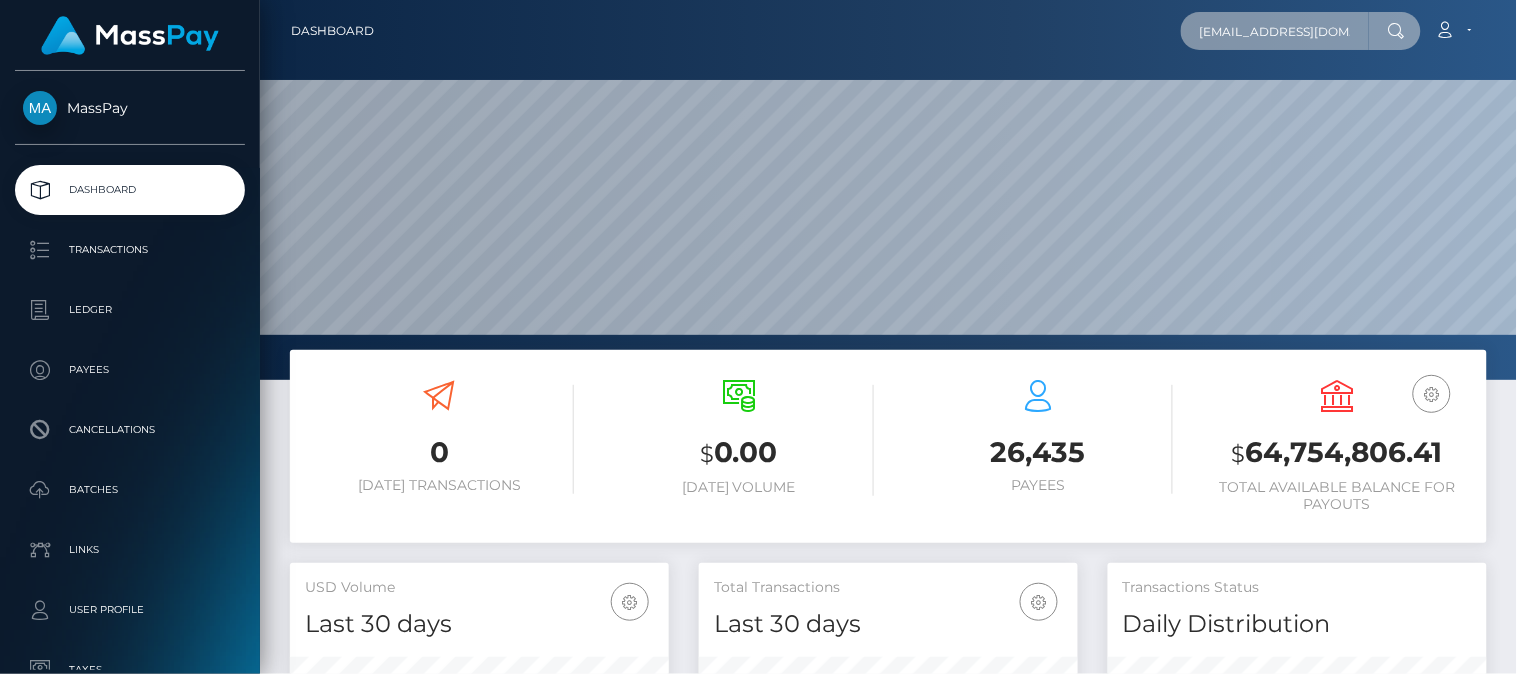 scroll, scrollTop: 0, scrollLeft: 17, axis: horizontal 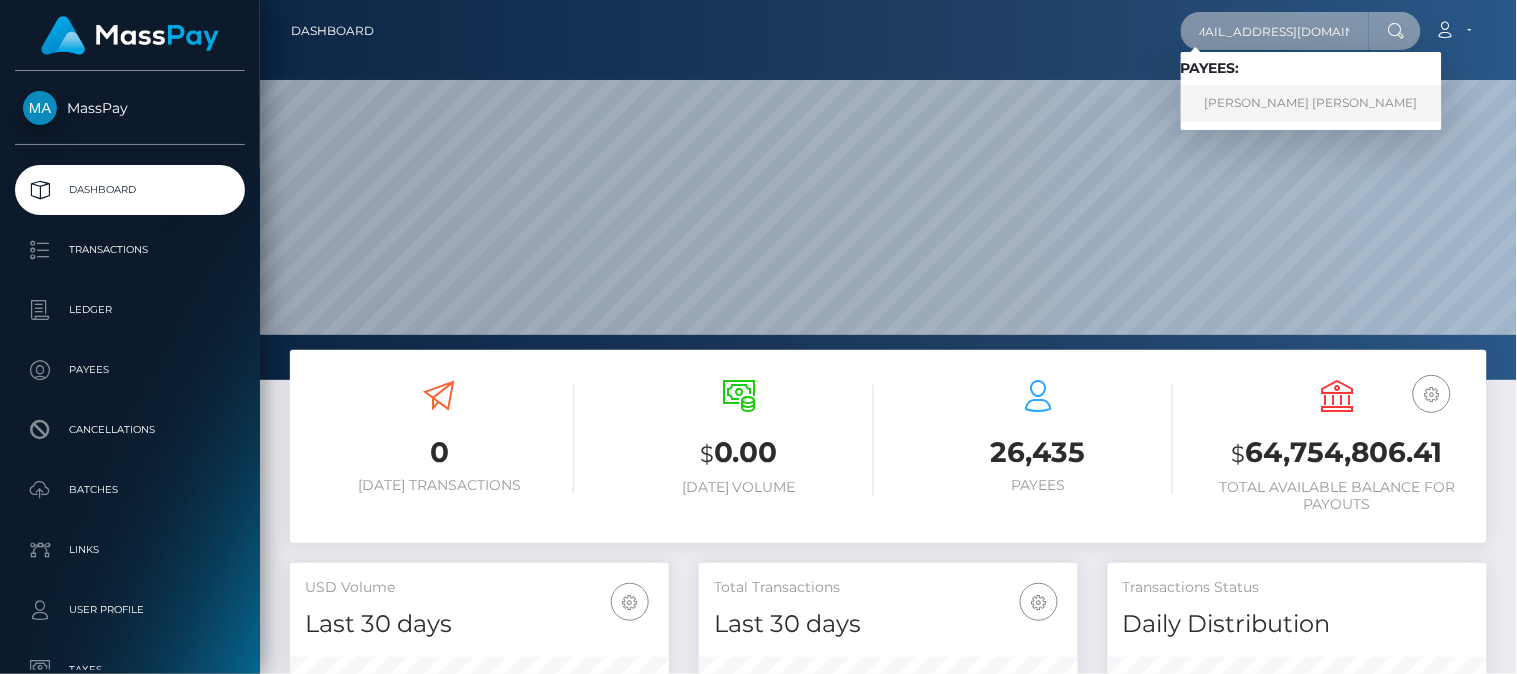 type on "ithileryncosplay@gmail.com" 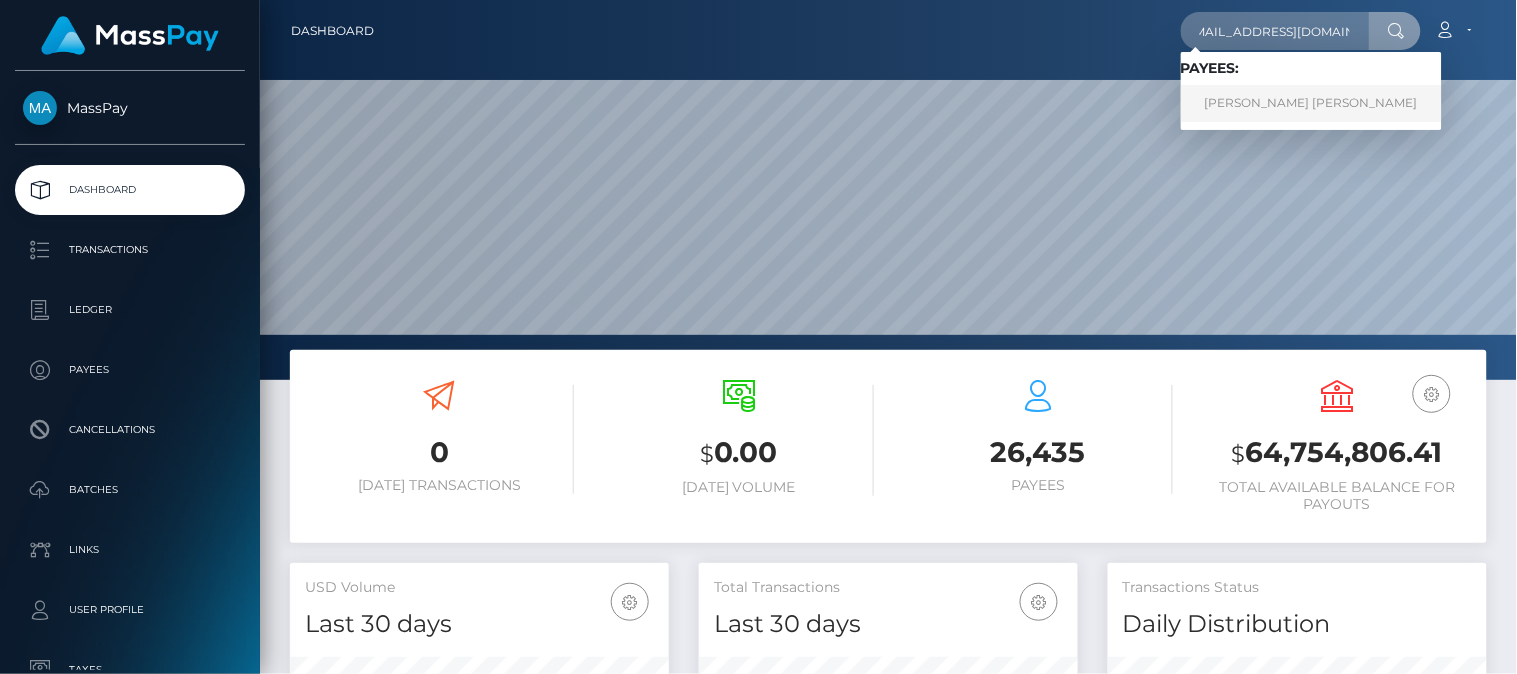 click on "MARLEAH ERIN MCGRATH" at bounding box center [1311, 103] 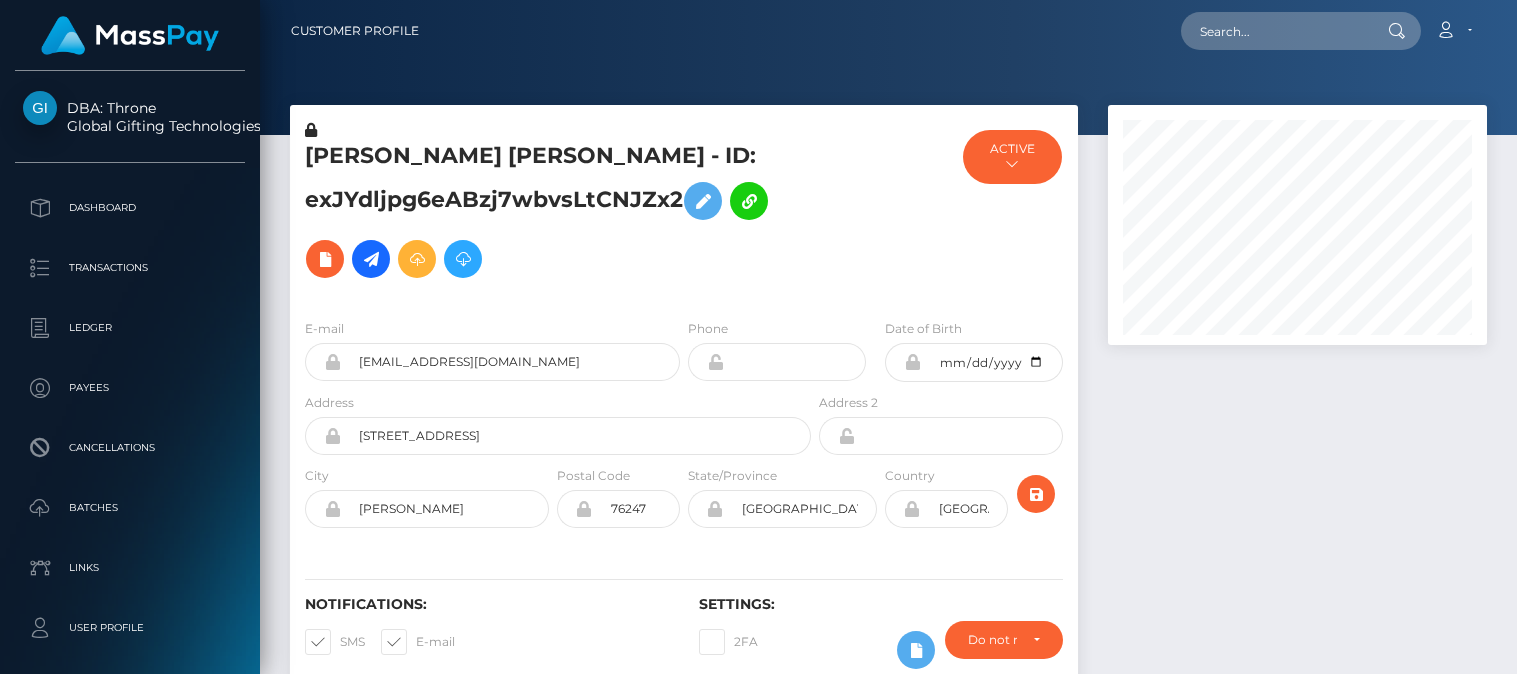 scroll, scrollTop: 0, scrollLeft: 0, axis: both 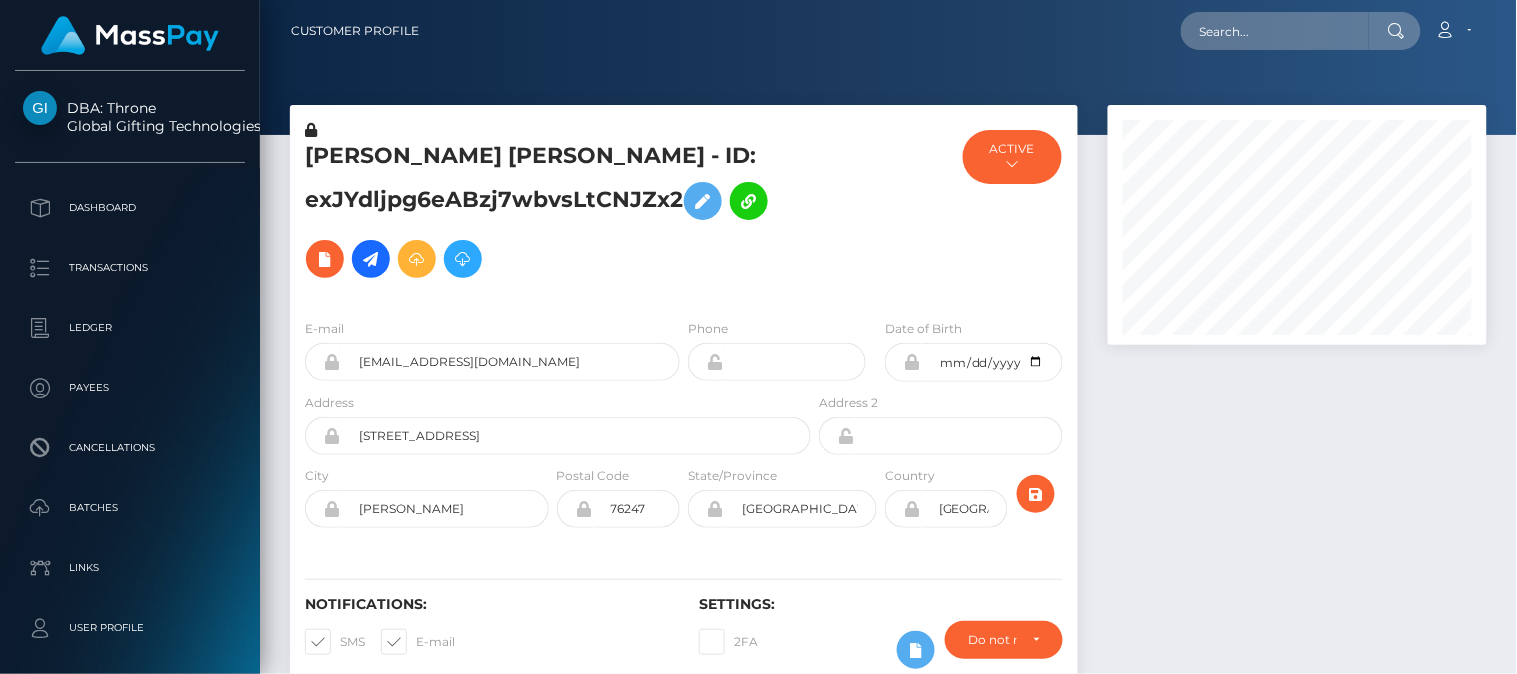 click on "ACTIVE
MassPay -
ACTIVE
DEACTIVE
CLOSED
ACTIVE
Global Gifting Technologies Inc - Throne
ACTIVE" at bounding box center [1012, 211] 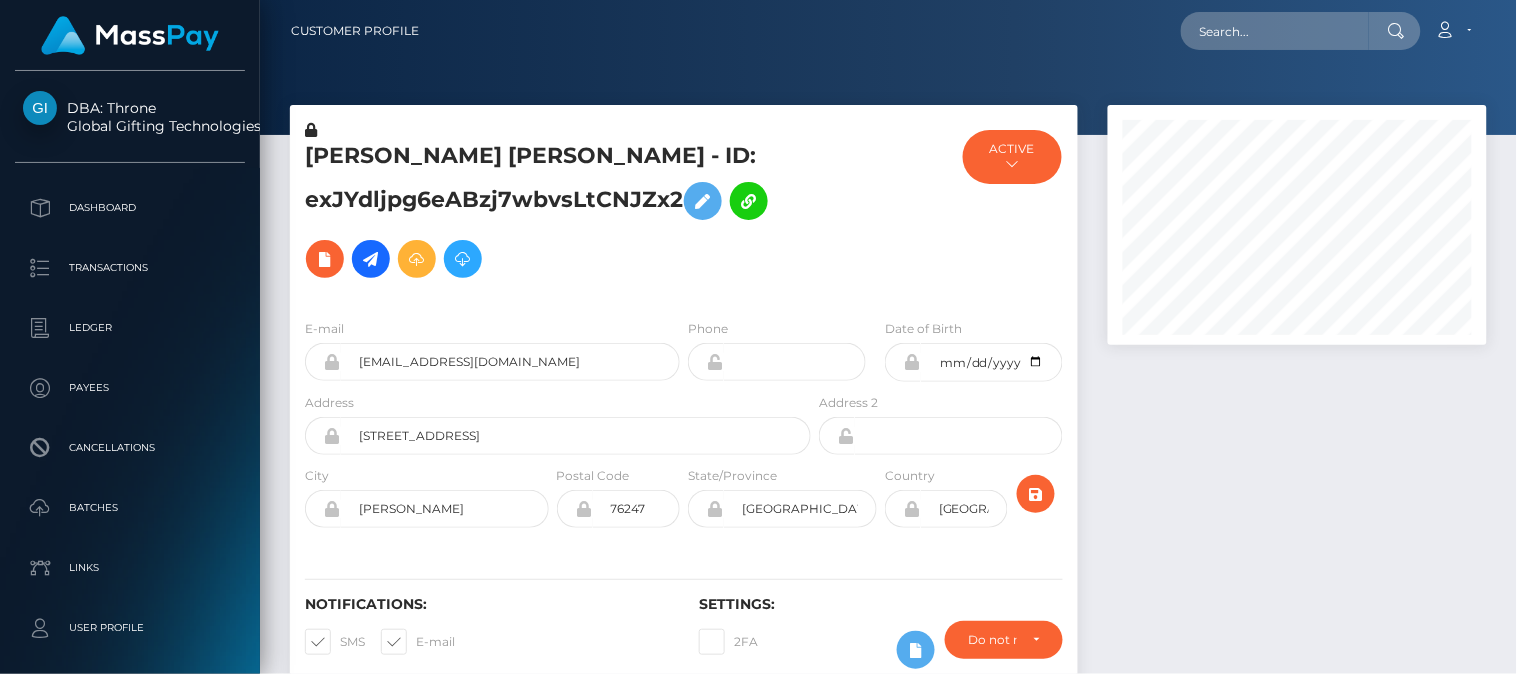 click at bounding box center (1297, 407) 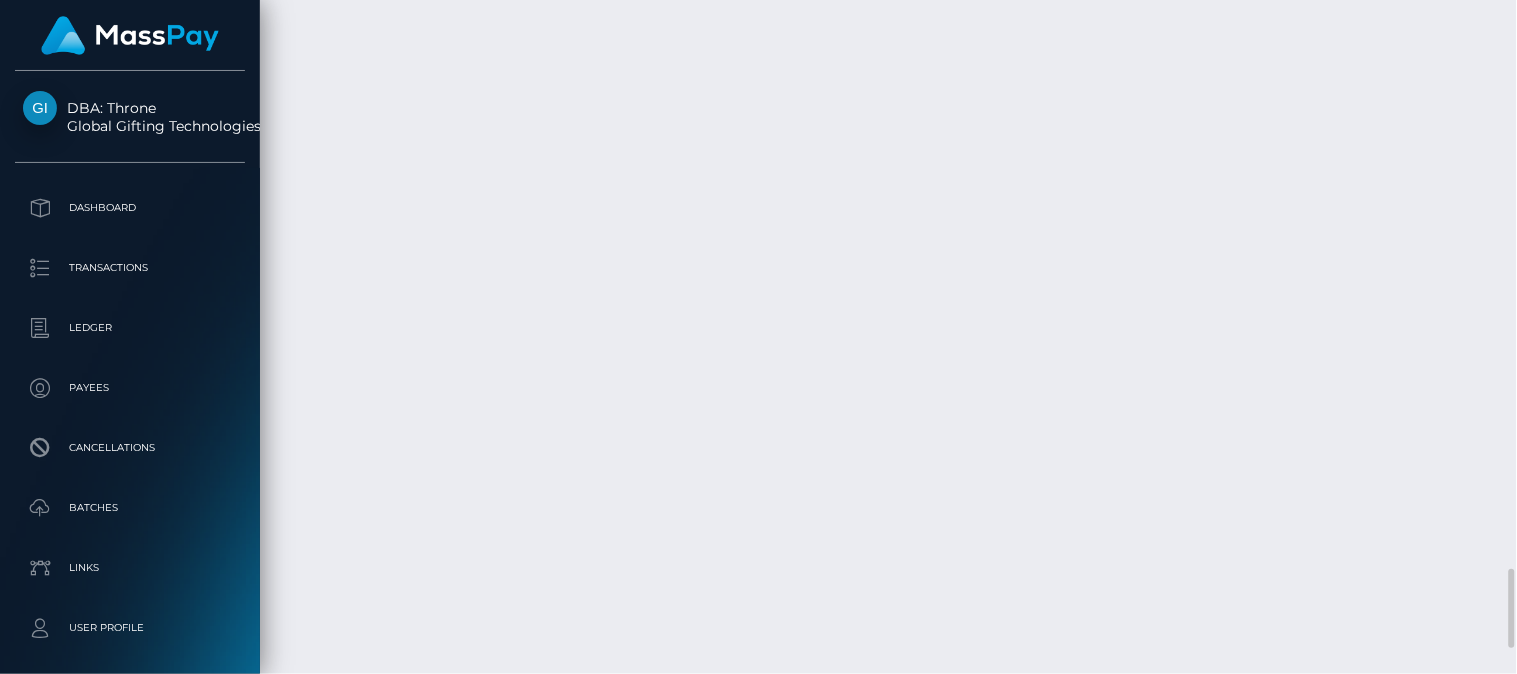 scroll, scrollTop: 4620, scrollLeft: 0, axis: vertical 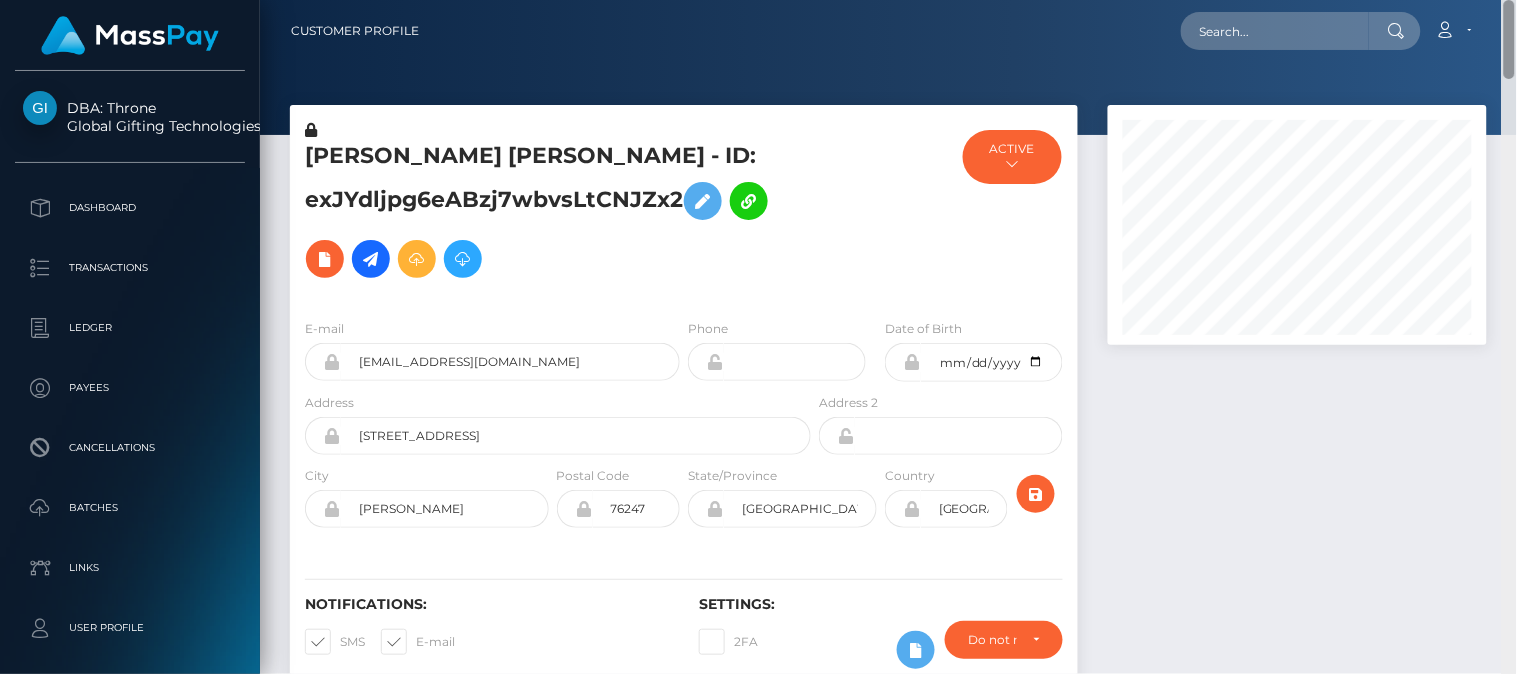 drag, startPoint x: 1508, startPoint y: 585, endPoint x: 1516, endPoint y: -10, distance: 595.0538 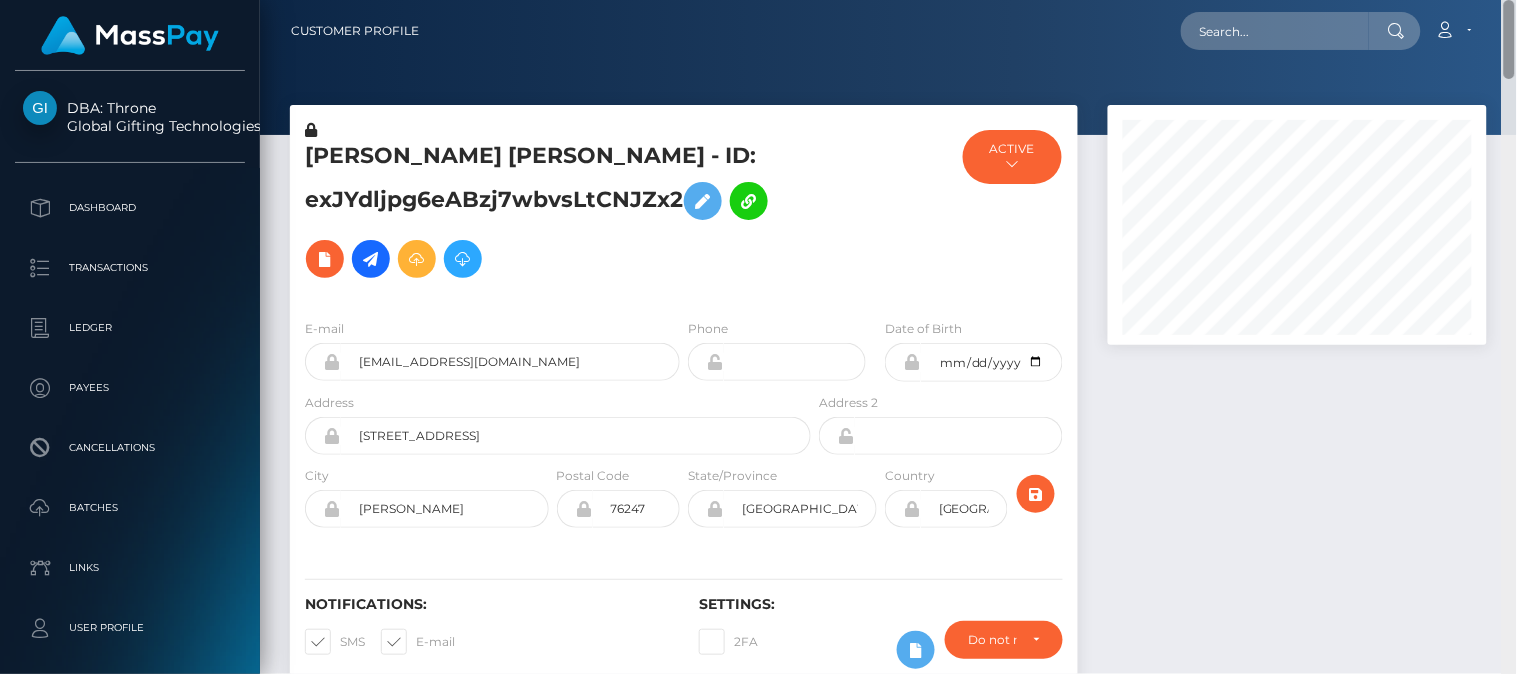 click on "DBA: Throne
Global Gifting Technologies Inc
Dashboard
Transactions
Ledger
Payees Cancellations" at bounding box center (758, 337) 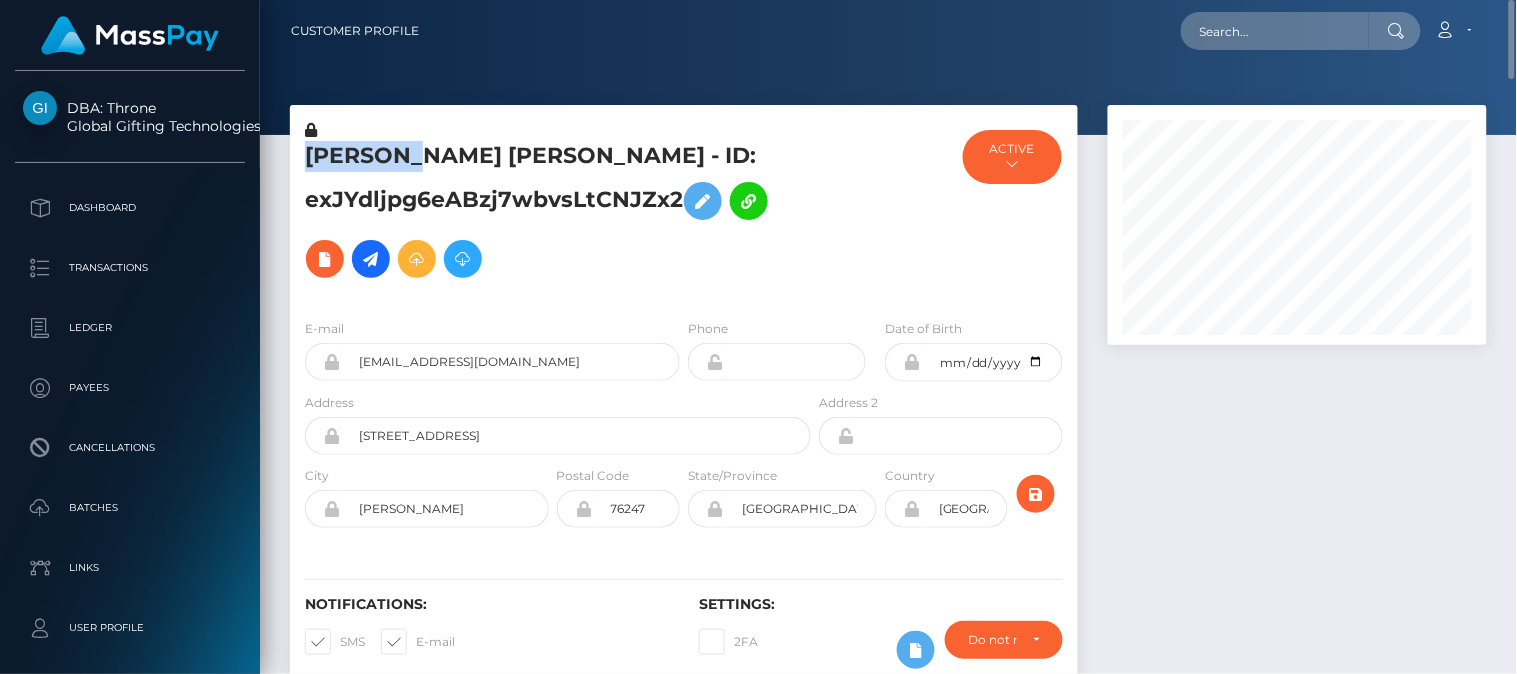 drag, startPoint x: 310, startPoint y: 154, endPoint x: 426, endPoint y: 154, distance: 116 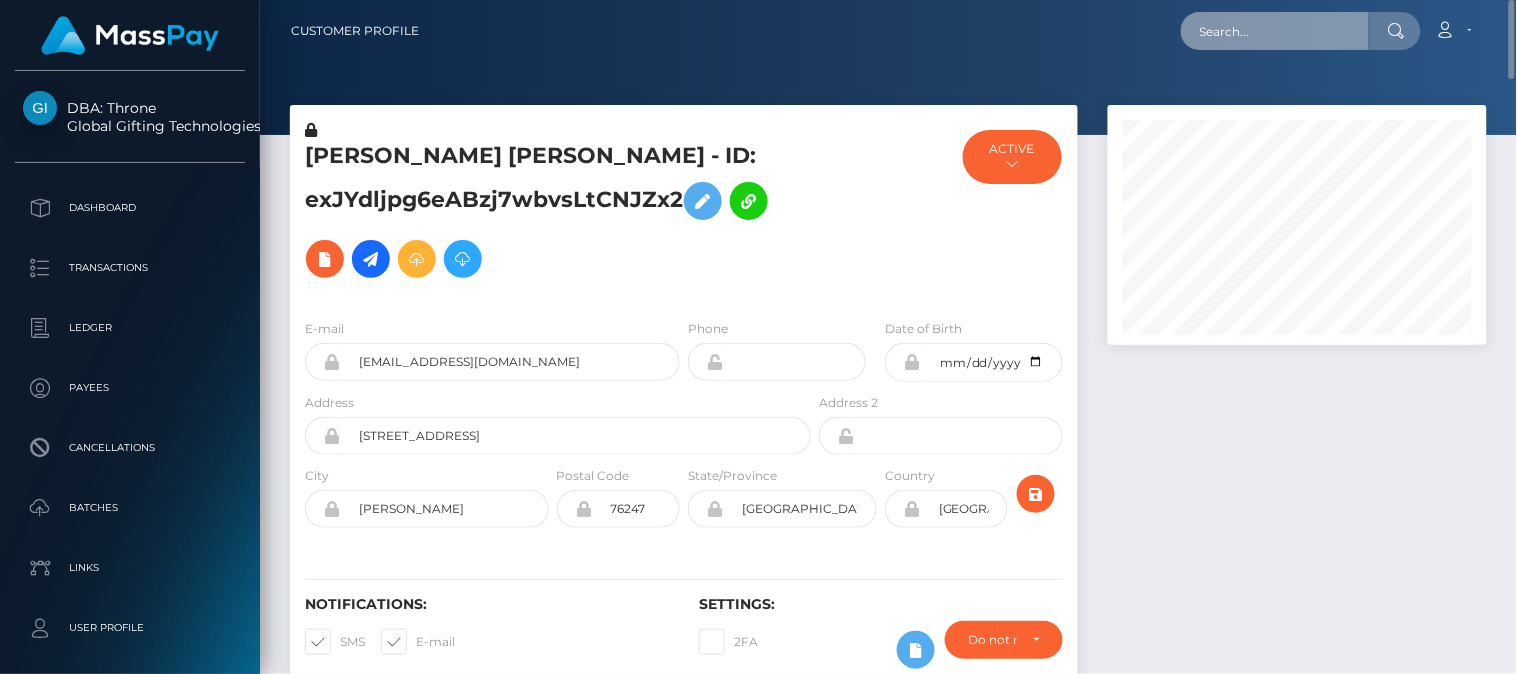 click at bounding box center [1275, 31] 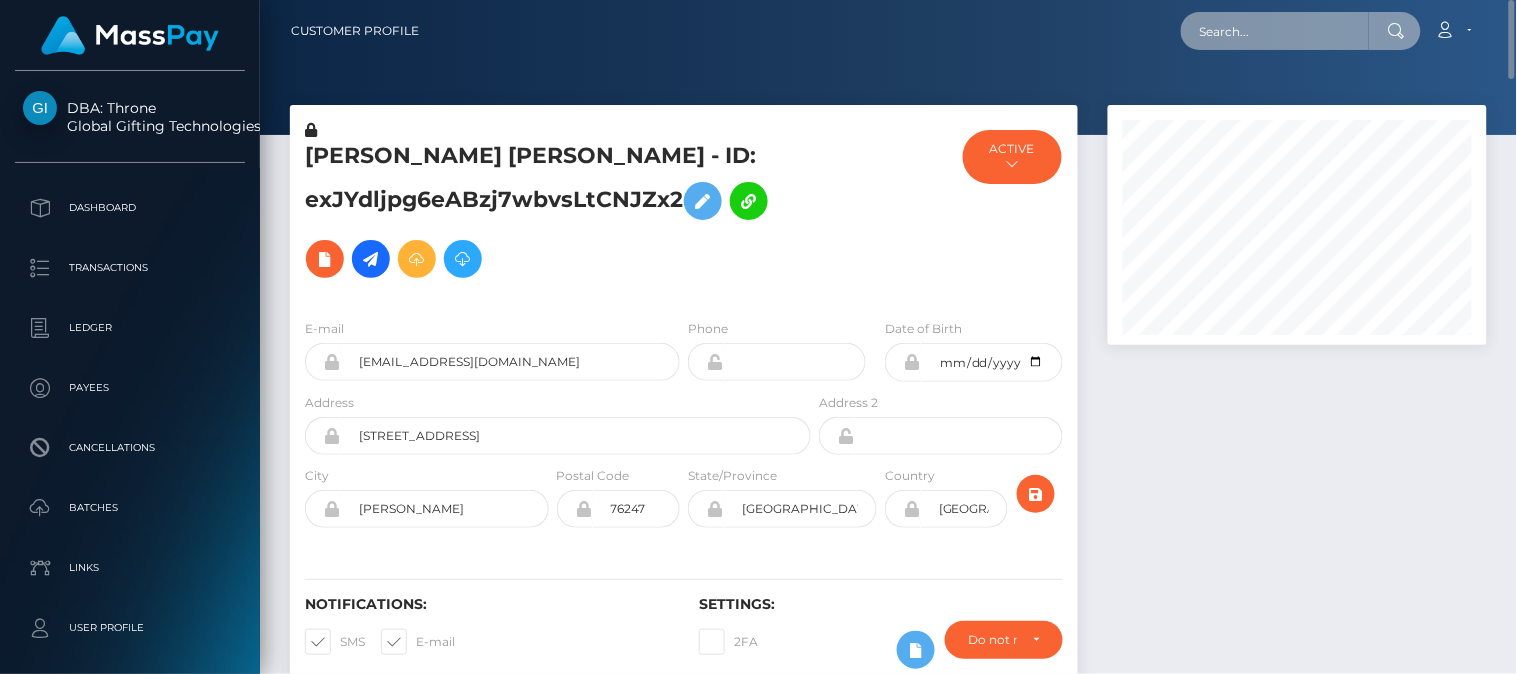 paste on "pinklady200545@yahoo.com" 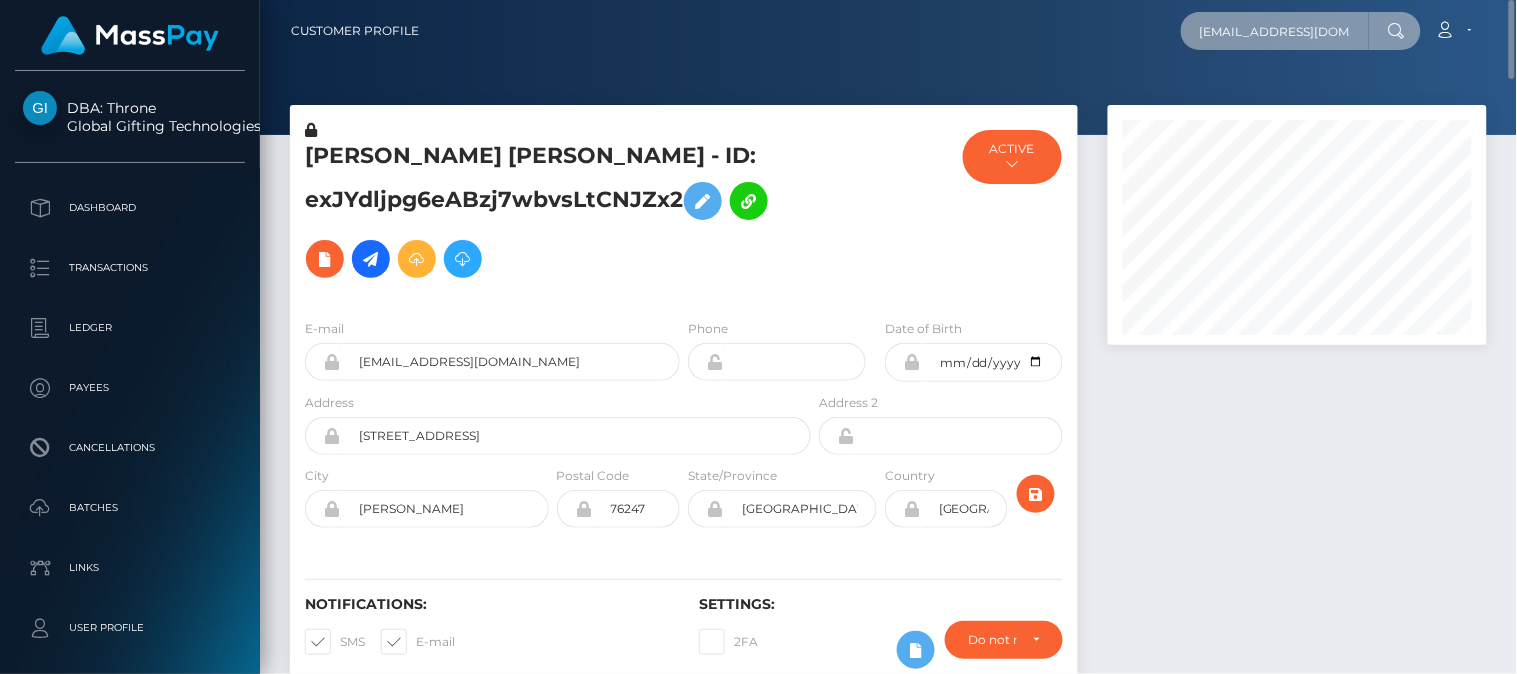scroll, scrollTop: 0, scrollLeft: 21, axis: horizontal 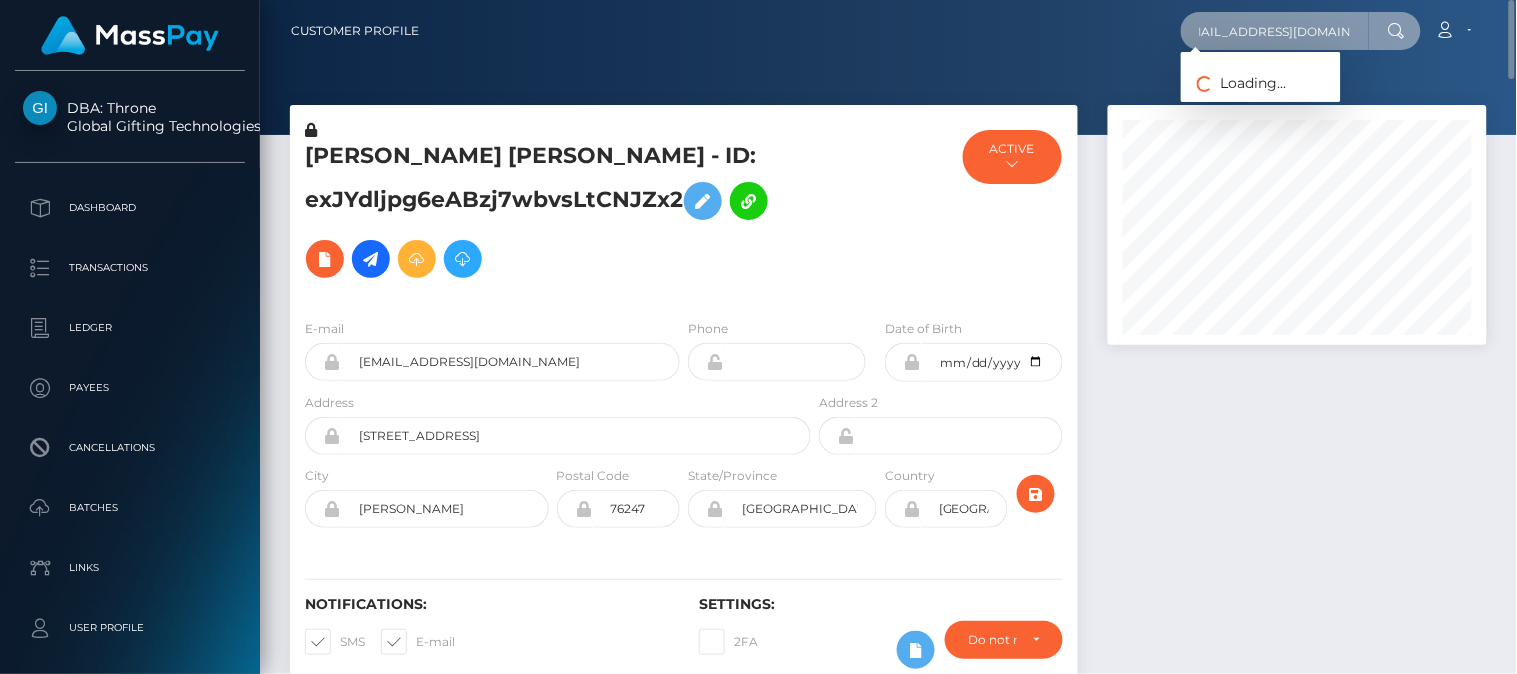 type on "pinklady200545@yahoo.com" 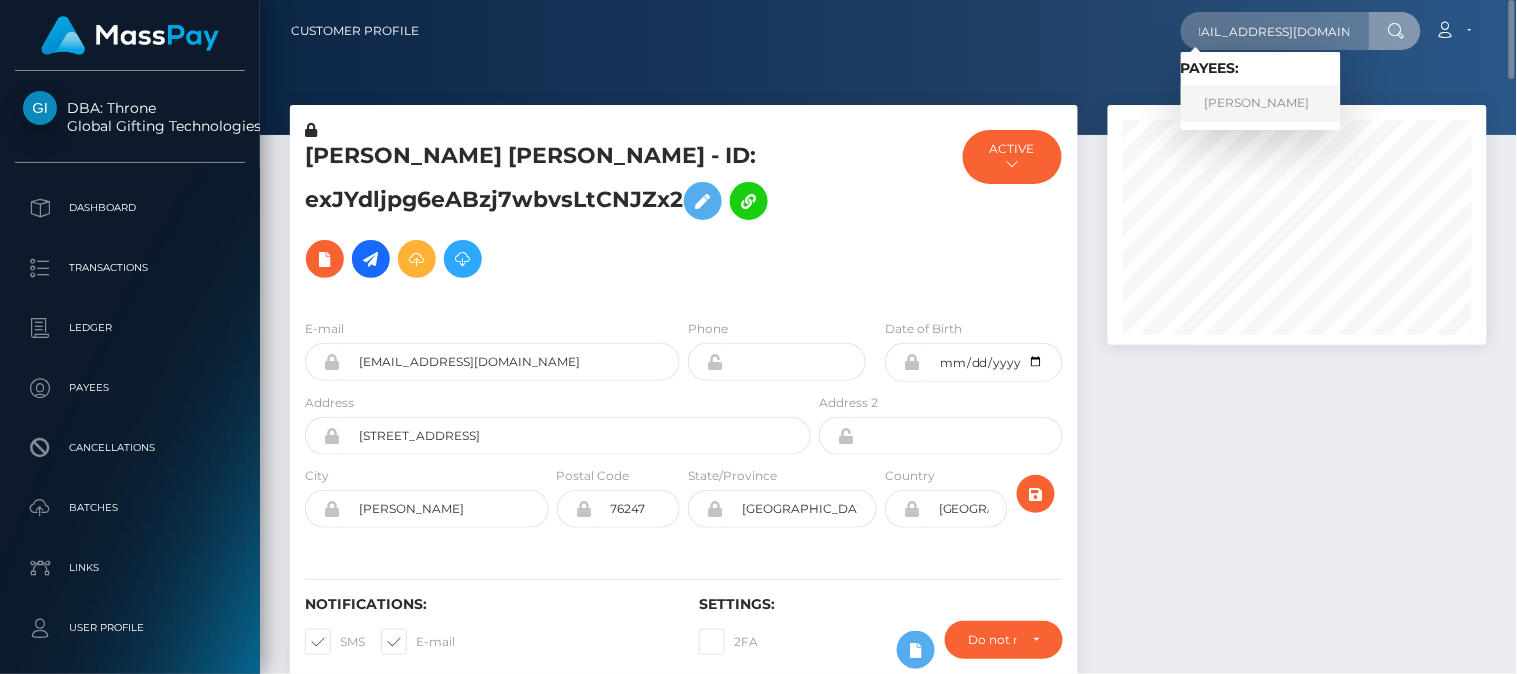 scroll, scrollTop: 0, scrollLeft: 0, axis: both 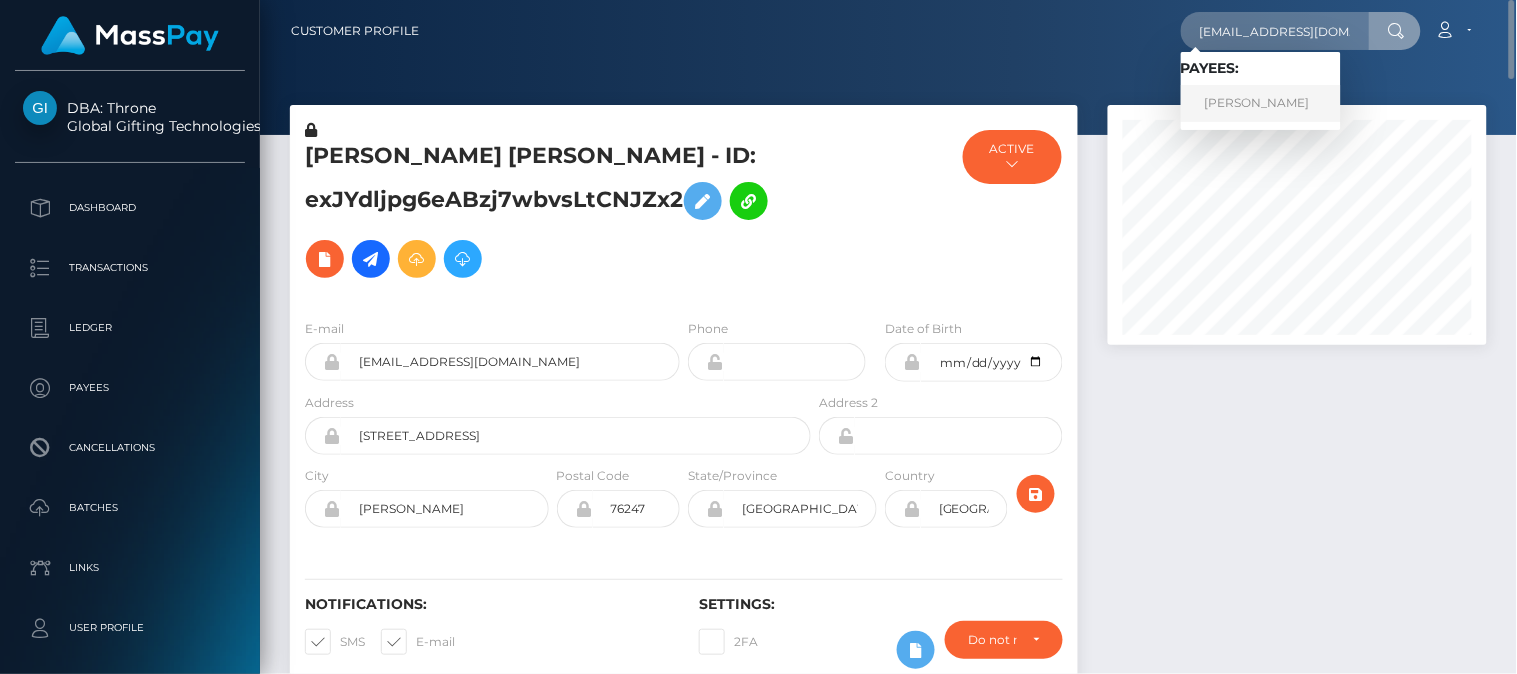 click on "Gloria  Hayman" at bounding box center (1261, 103) 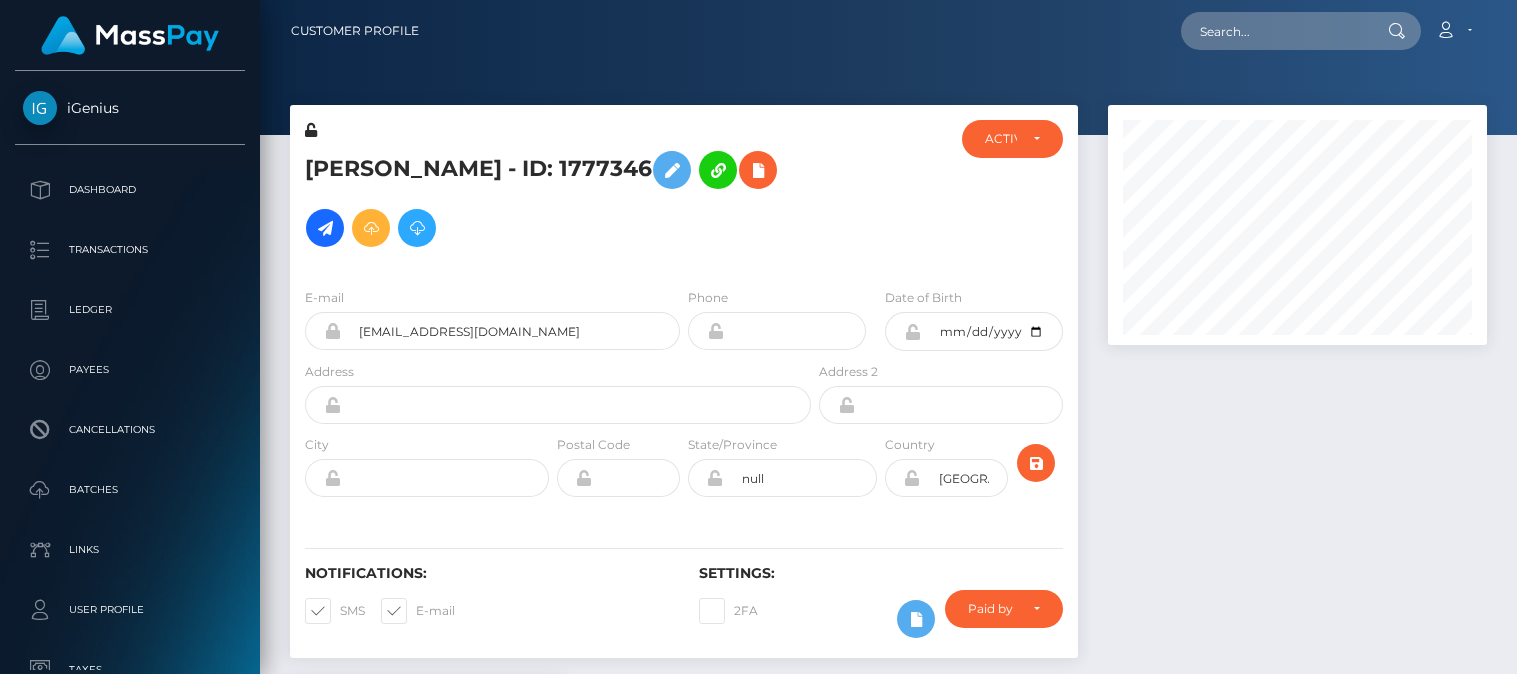 scroll, scrollTop: 0, scrollLeft: 0, axis: both 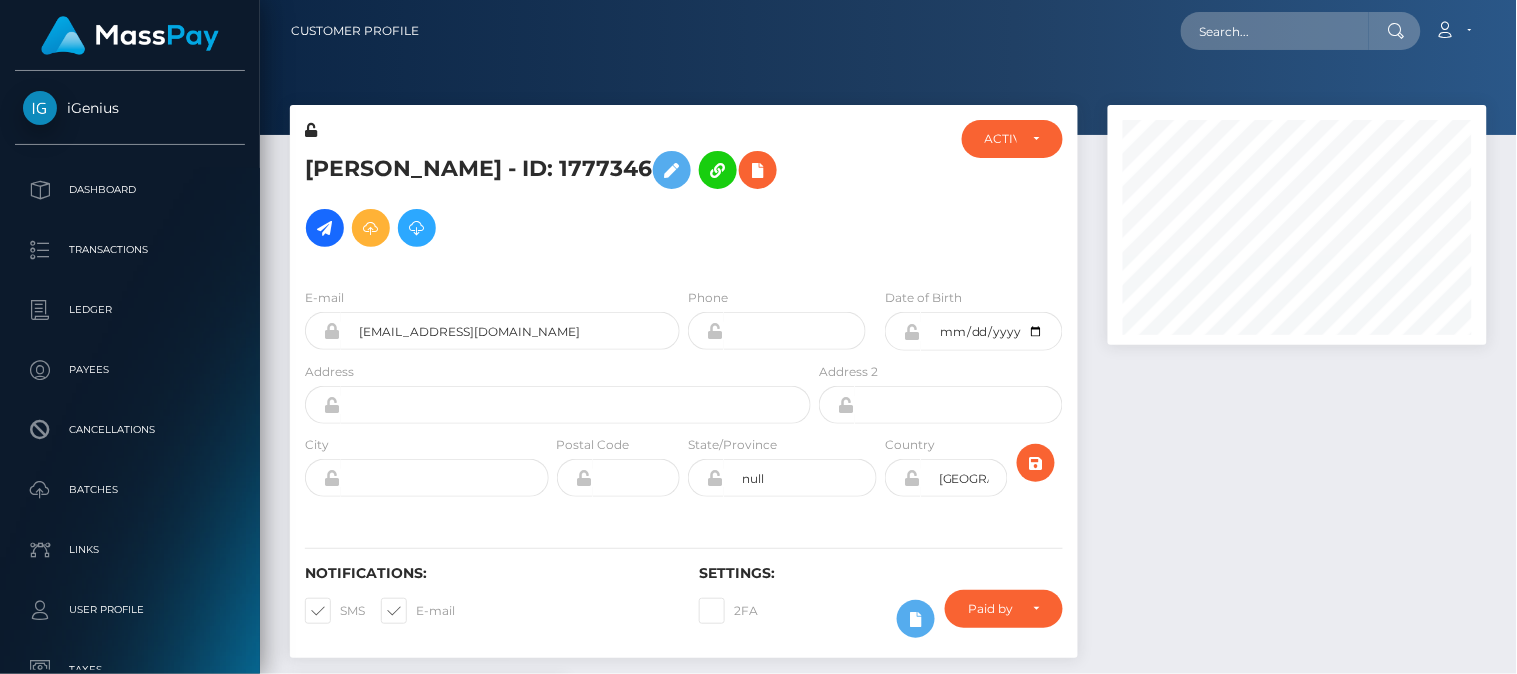 click at bounding box center [1297, 391] 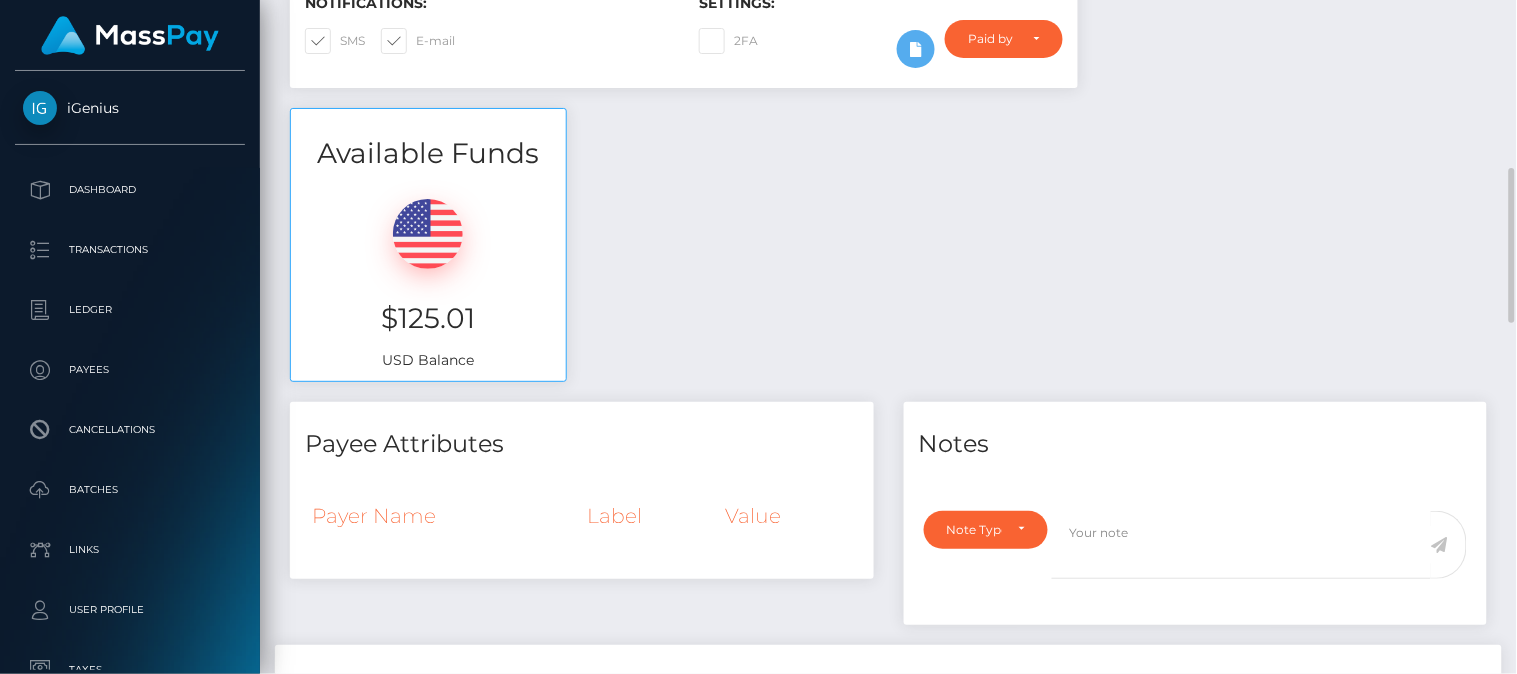scroll, scrollTop: 450, scrollLeft: 0, axis: vertical 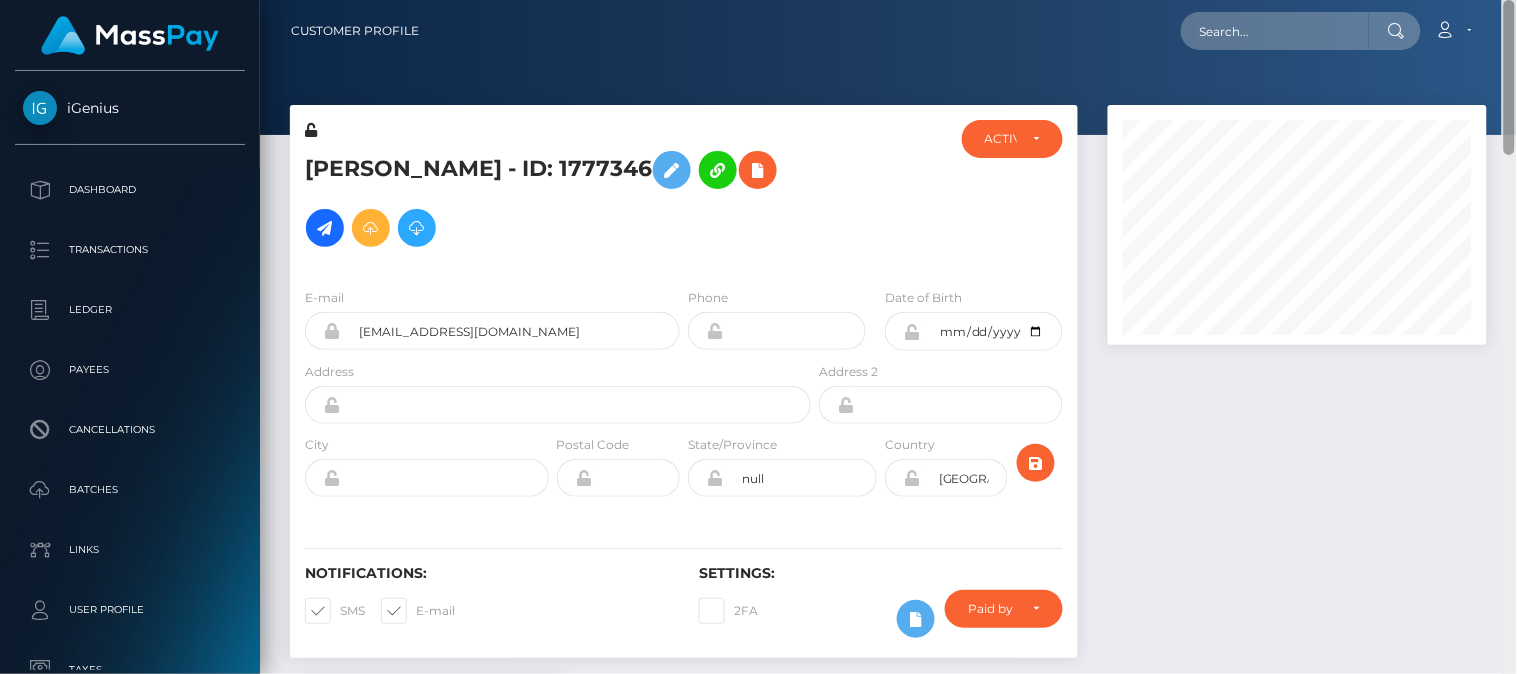 drag, startPoint x: 1514, startPoint y: 196, endPoint x: 1516, endPoint y: 87, distance: 109.01835 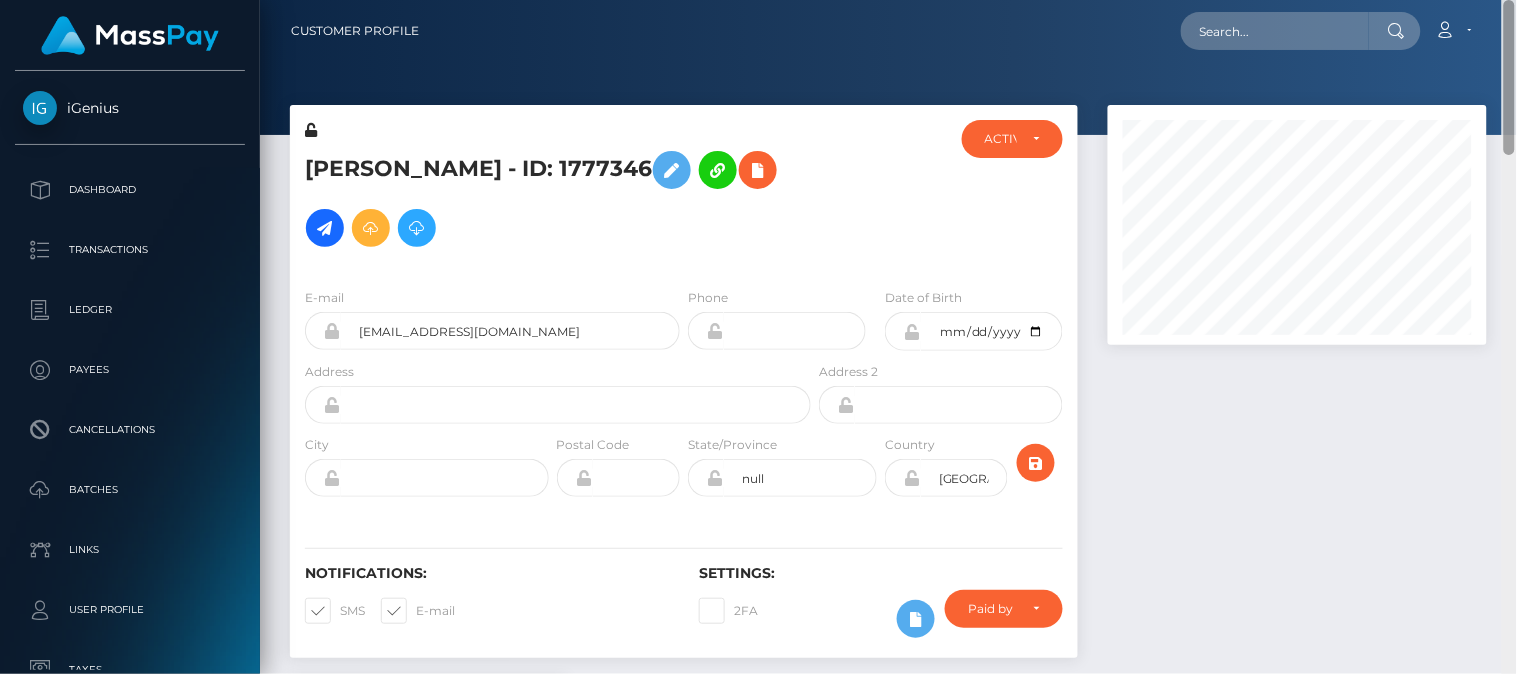 click at bounding box center (1509, 337) 